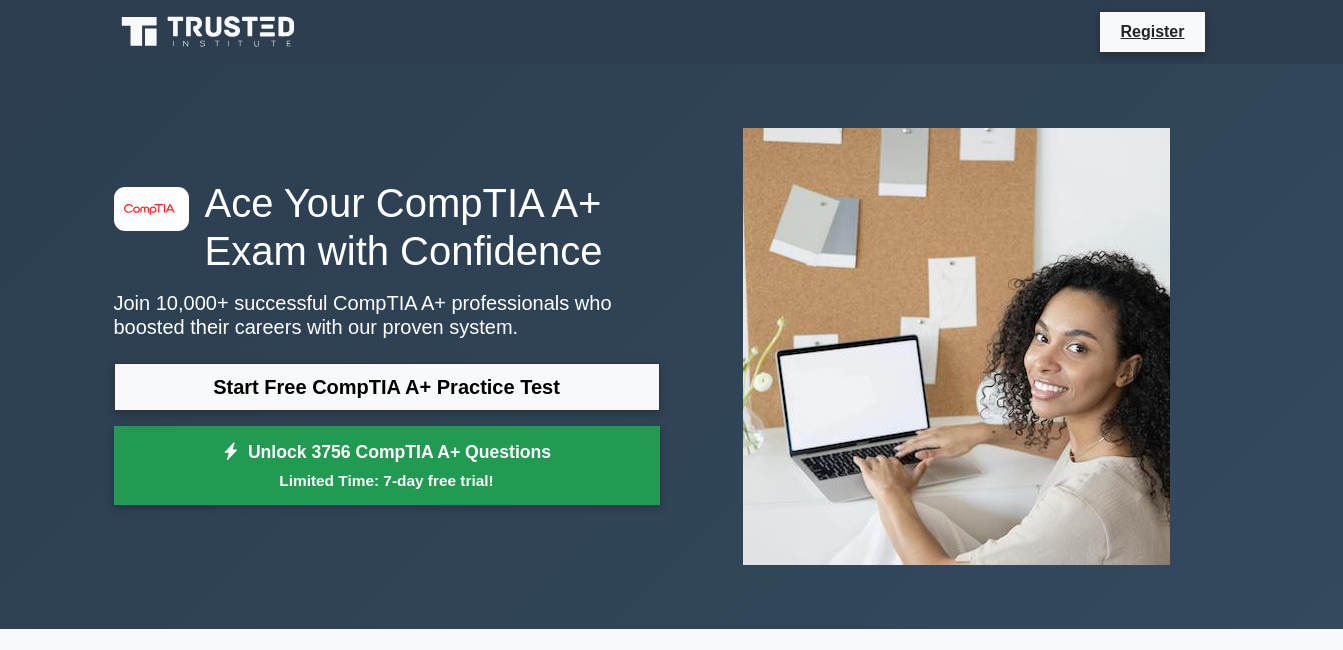 scroll, scrollTop: 0, scrollLeft: 0, axis: both 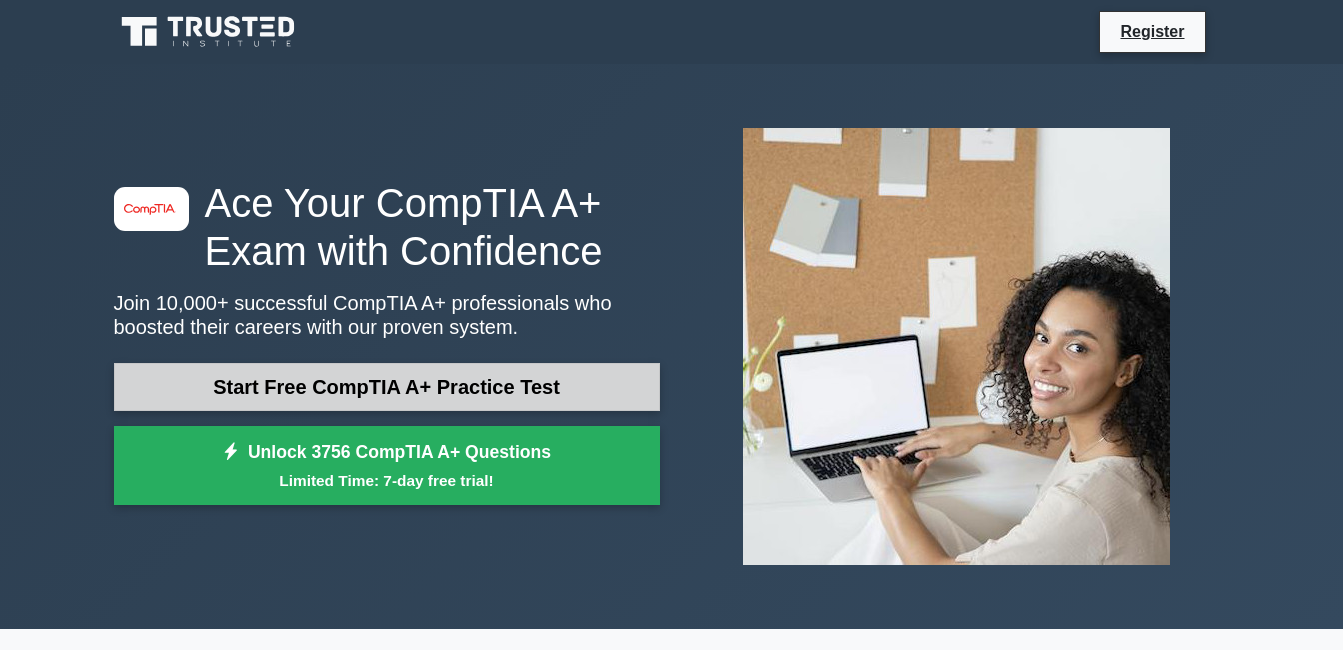 click on "Start Free CompTIA A+ Practice Test" at bounding box center (387, 387) 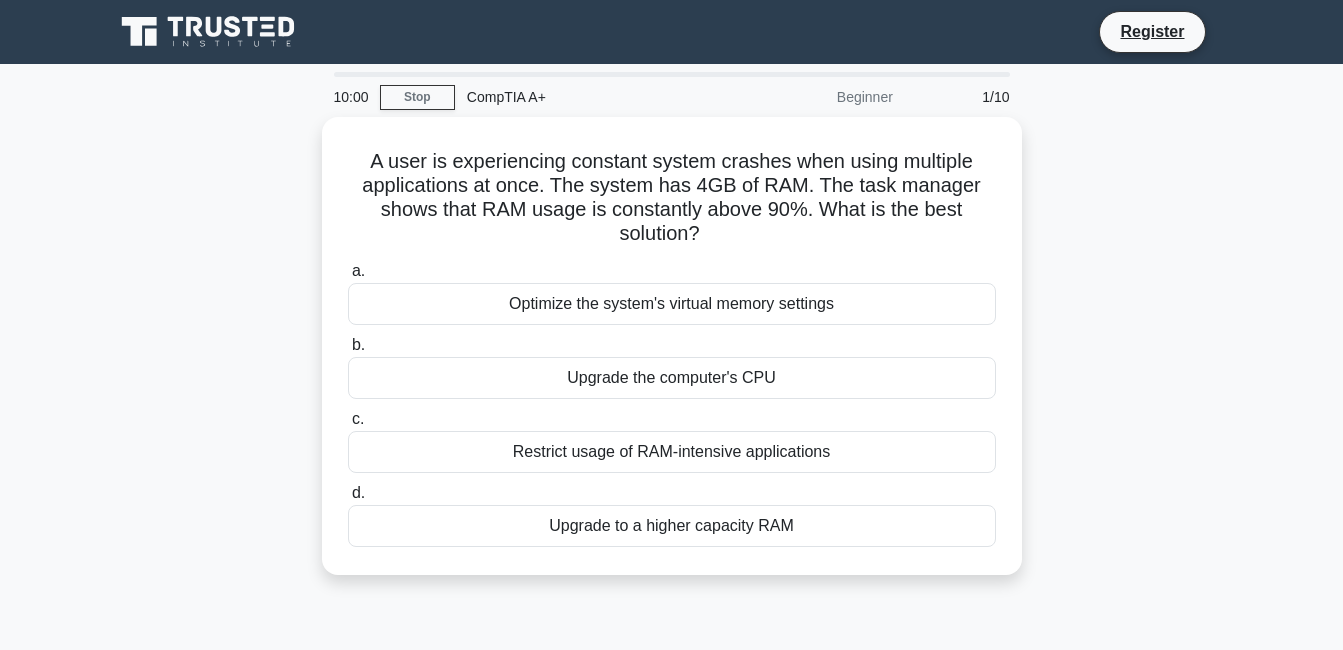 scroll, scrollTop: 0, scrollLeft: 0, axis: both 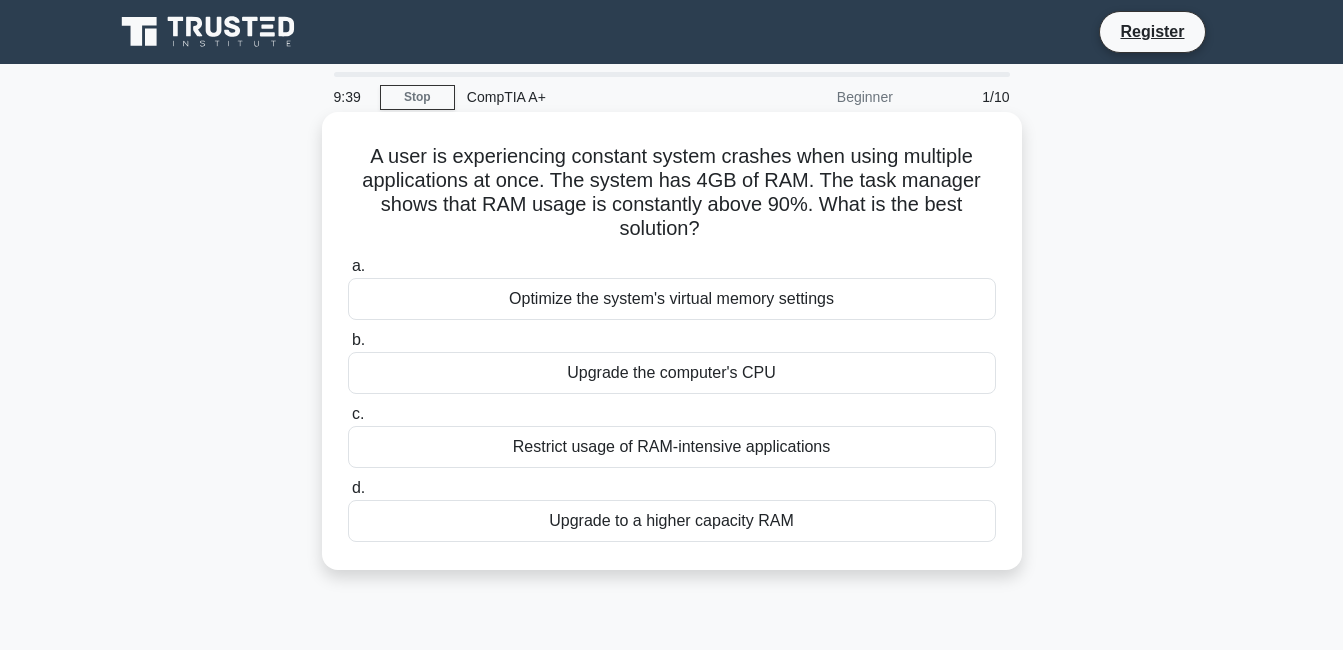 click on "Optimize the system's virtual memory settings" at bounding box center (672, 299) 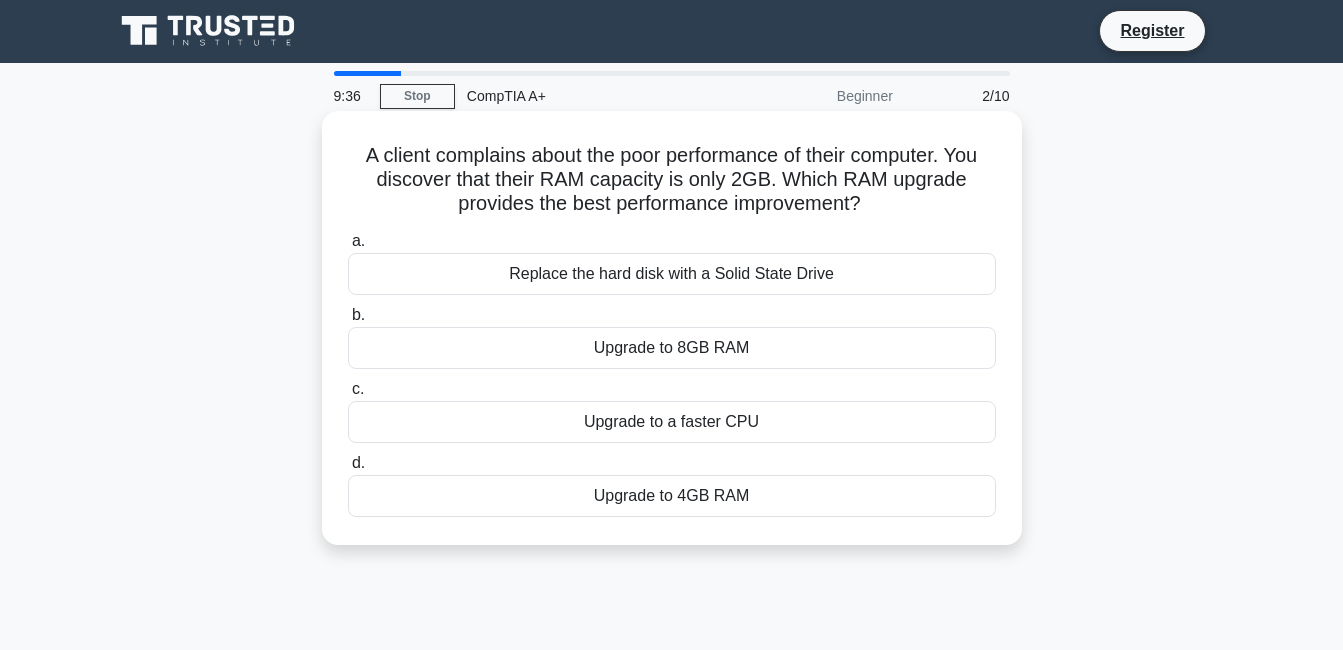 scroll, scrollTop: 0, scrollLeft: 0, axis: both 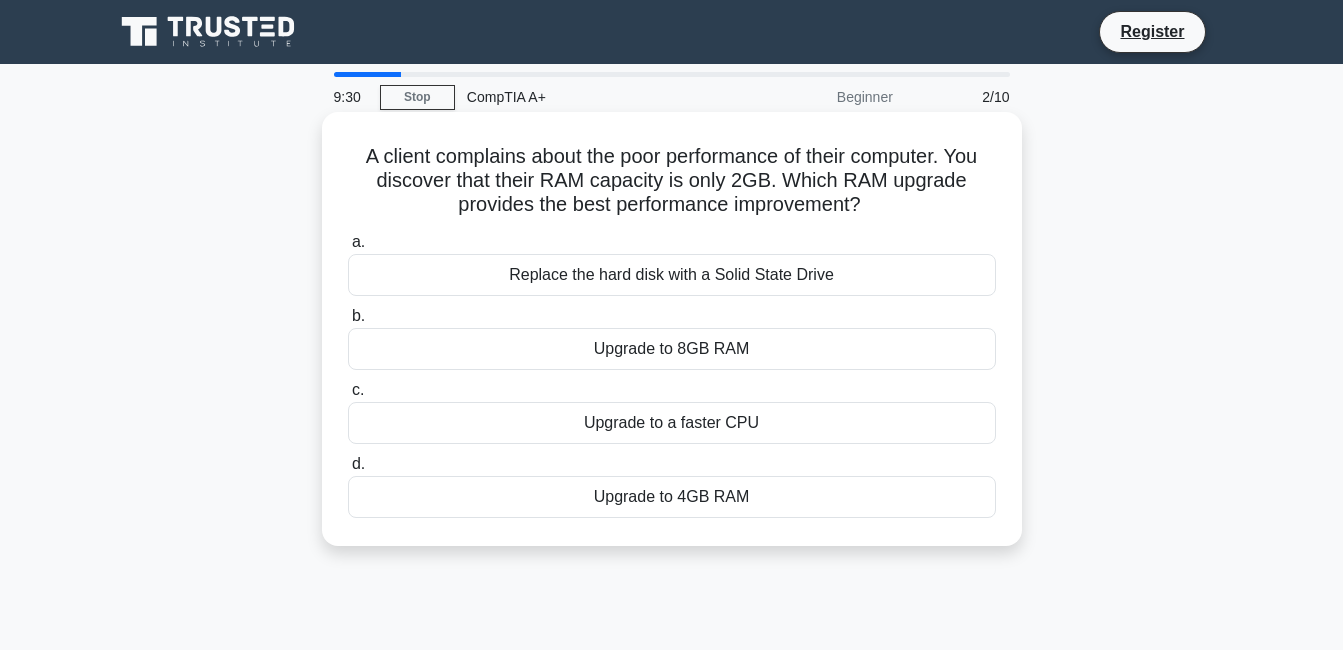 click on "Replace the hard disk with a Solid State Drive" at bounding box center [672, 275] 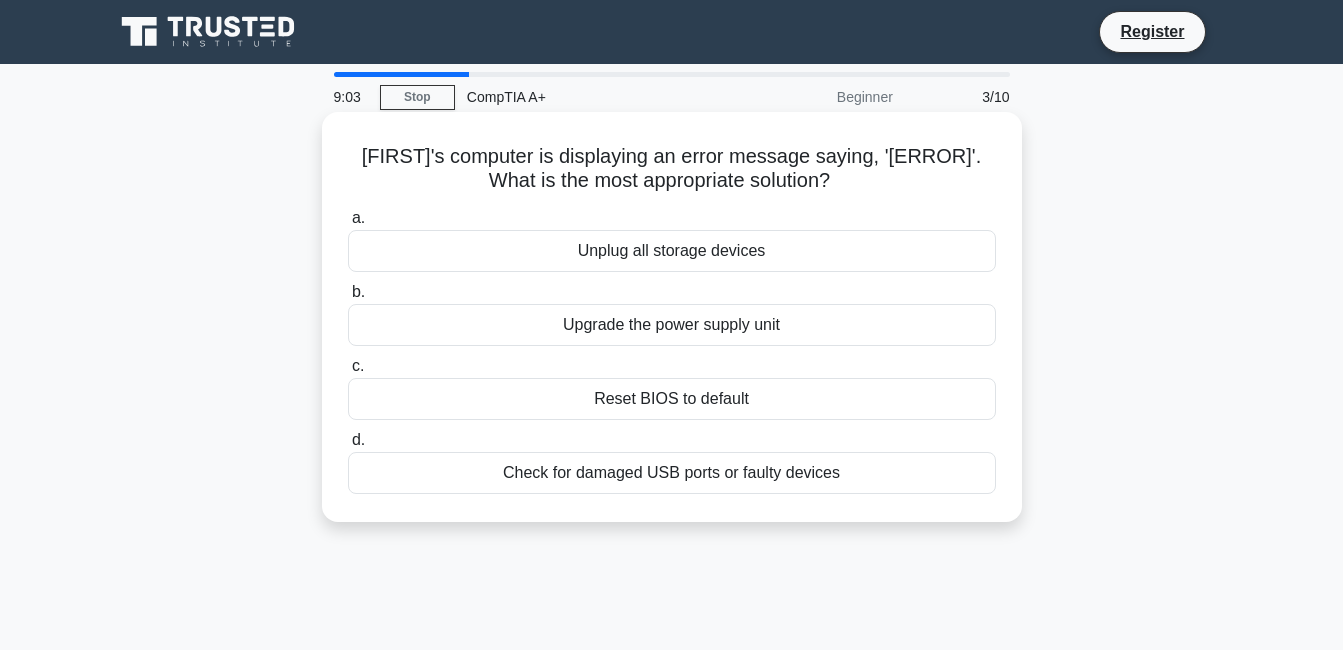 click on "Unplug all storage devices" at bounding box center [672, 251] 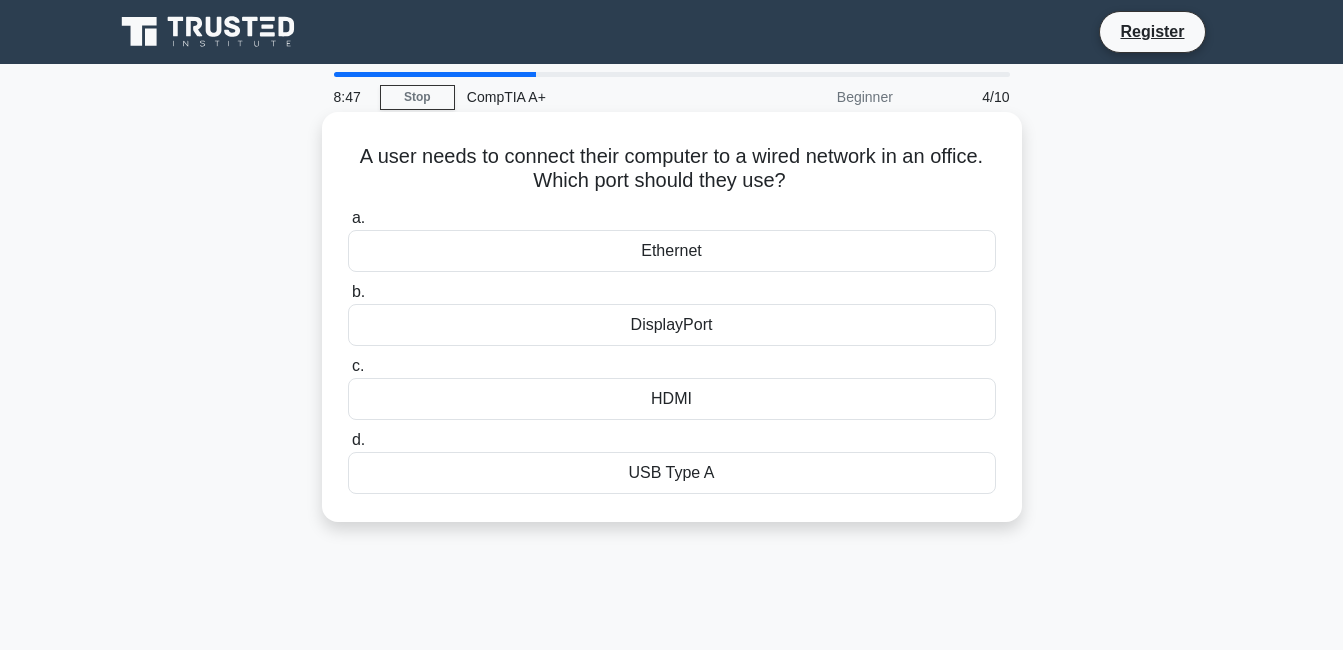 click on "Ethernet" at bounding box center [672, 251] 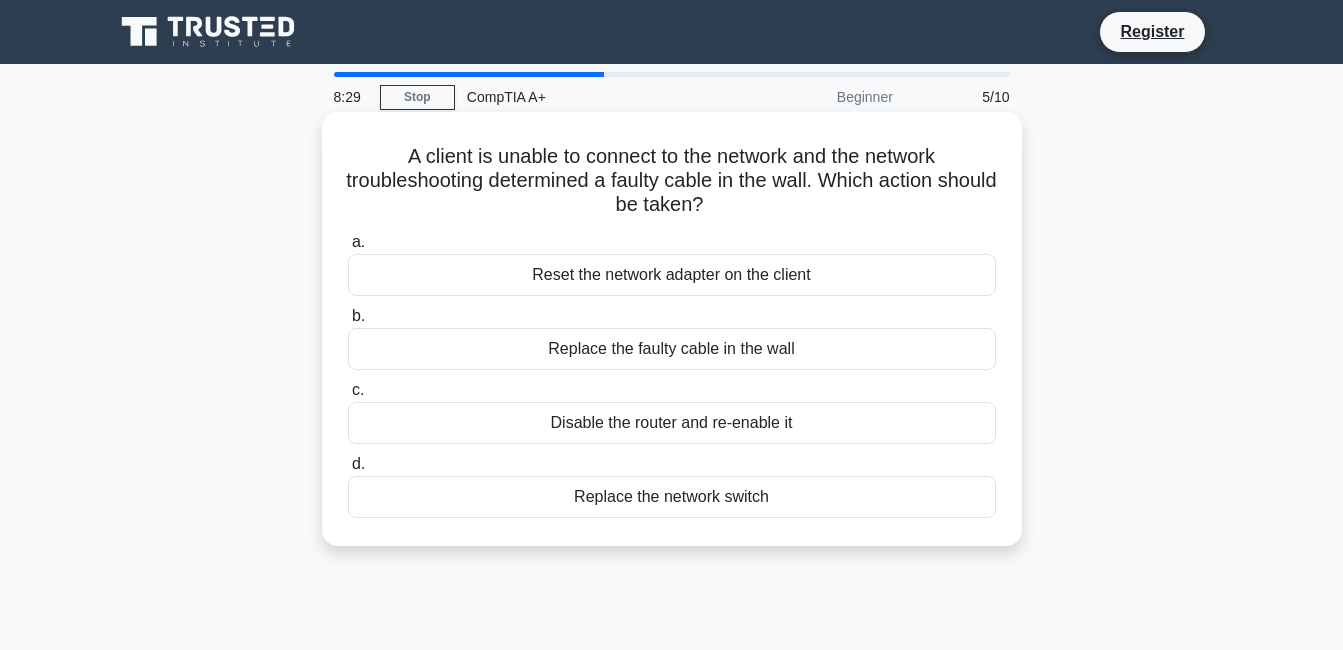 click on "Replace the faulty cable in the wall" at bounding box center [672, 349] 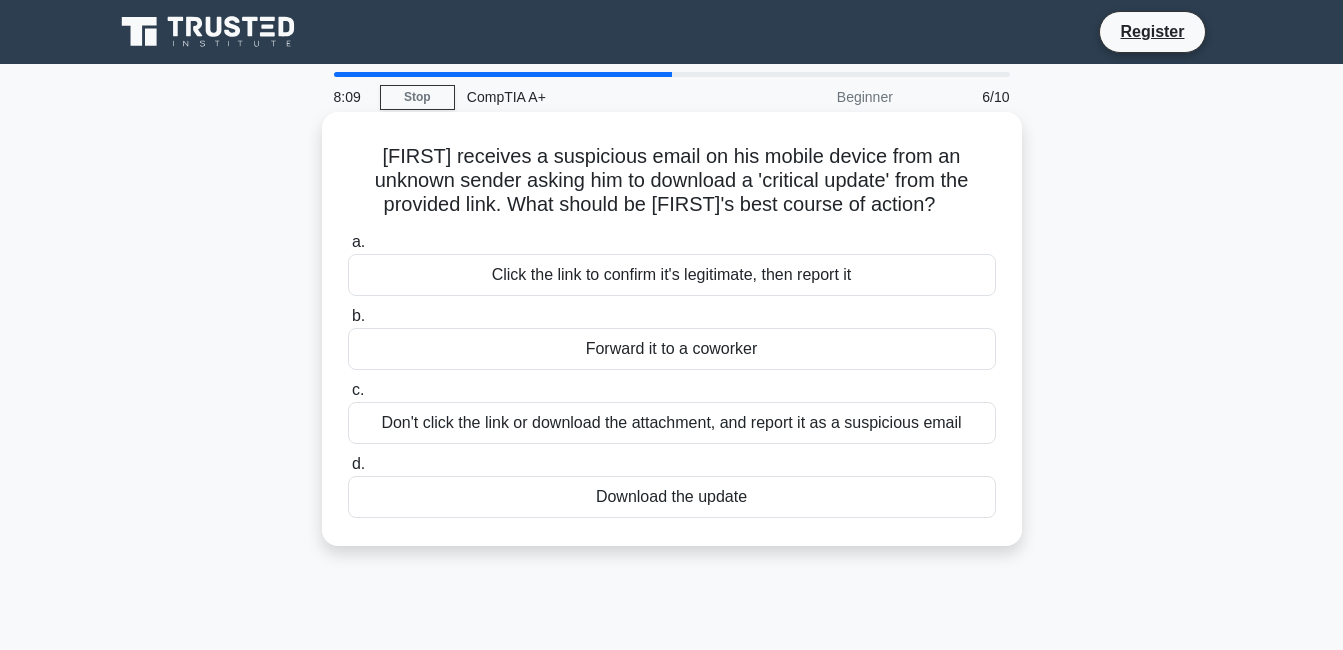 click on "Don't click the link or download the attachment, and report it as a suspicious email" at bounding box center (672, 423) 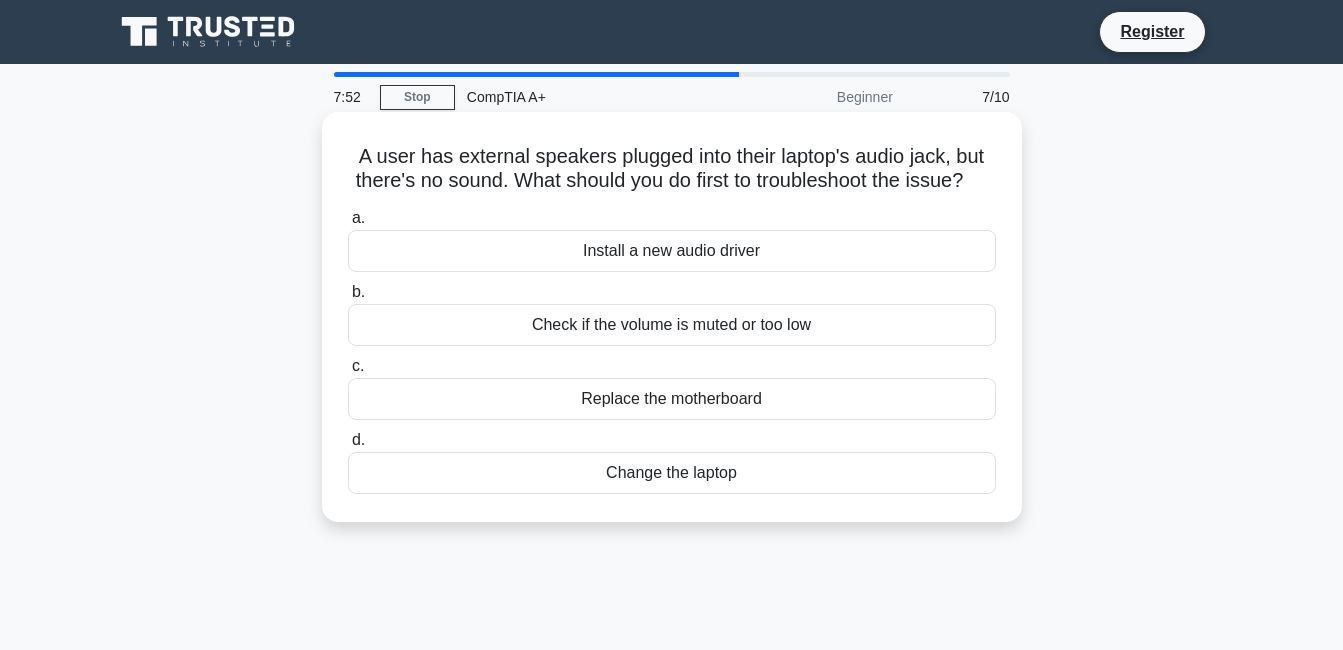 click on "Check if the volume is muted or too low" at bounding box center (672, 325) 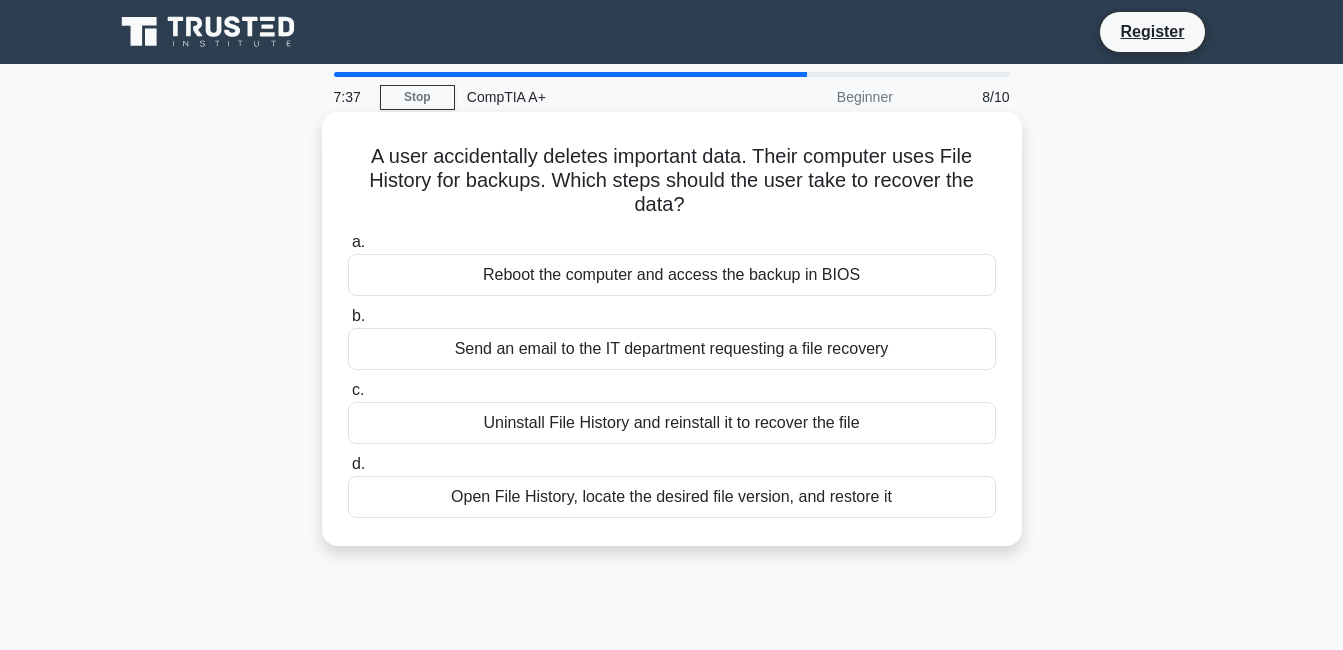 click on "Open File History, locate the desired file version, and restore it" at bounding box center (672, 497) 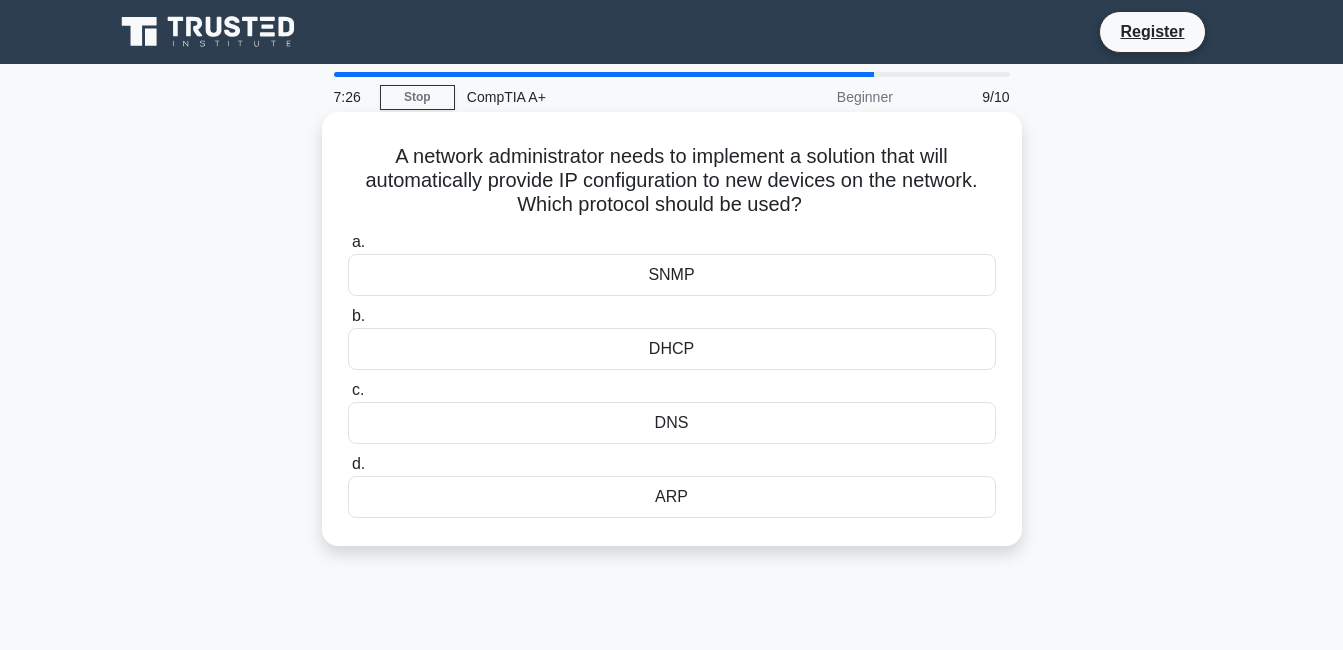 click on "DNS" at bounding box center [672, 423] 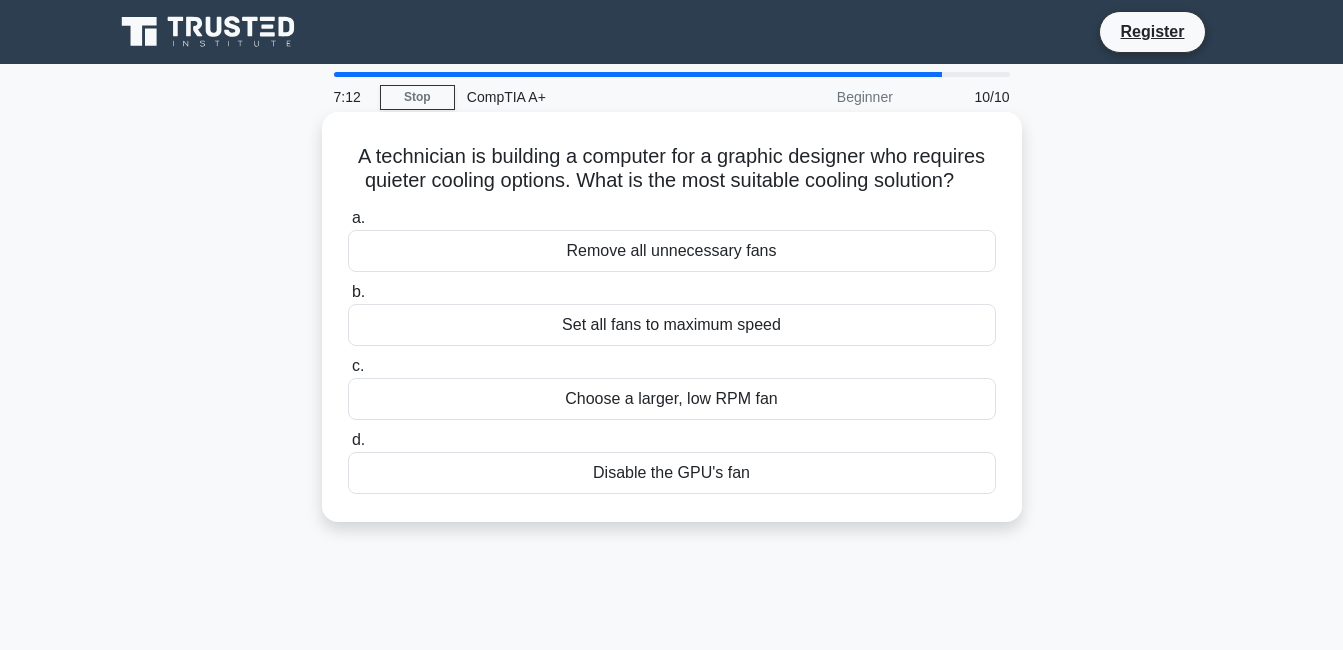 click on "Disable the GPU's fan" at bounding box center (672, 473) 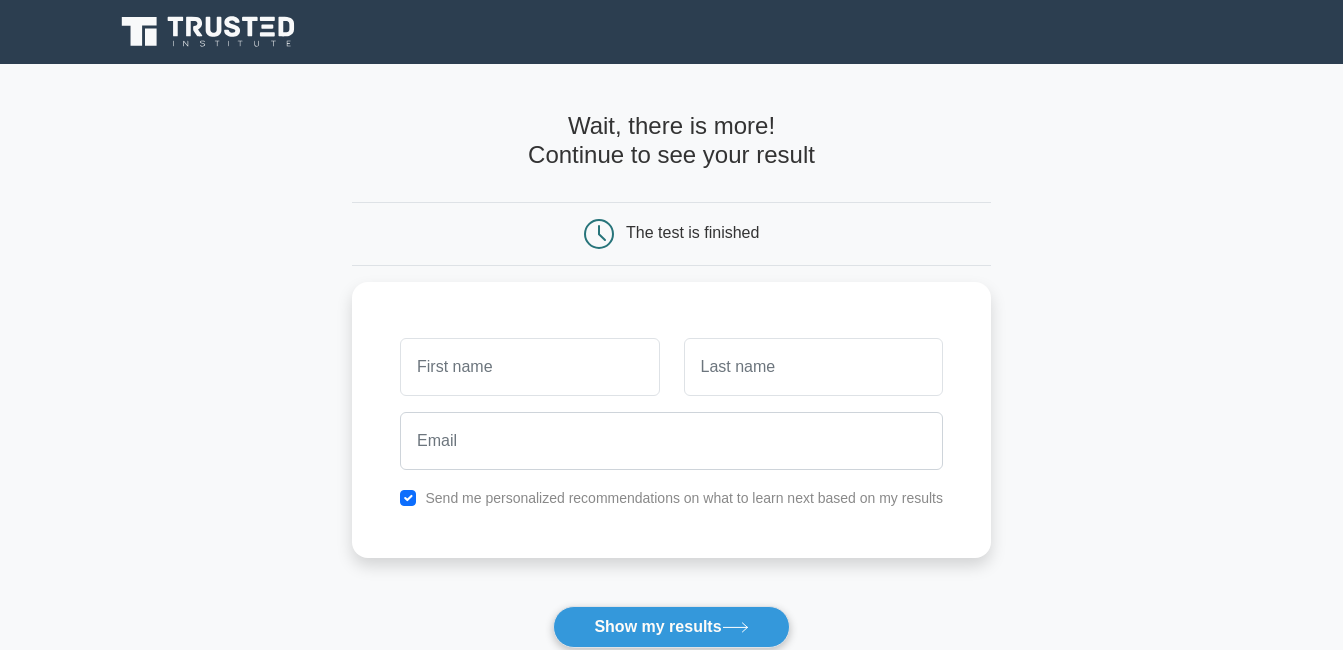 scroll, scrollTop: 0, scrollLeft: 0, axis: both 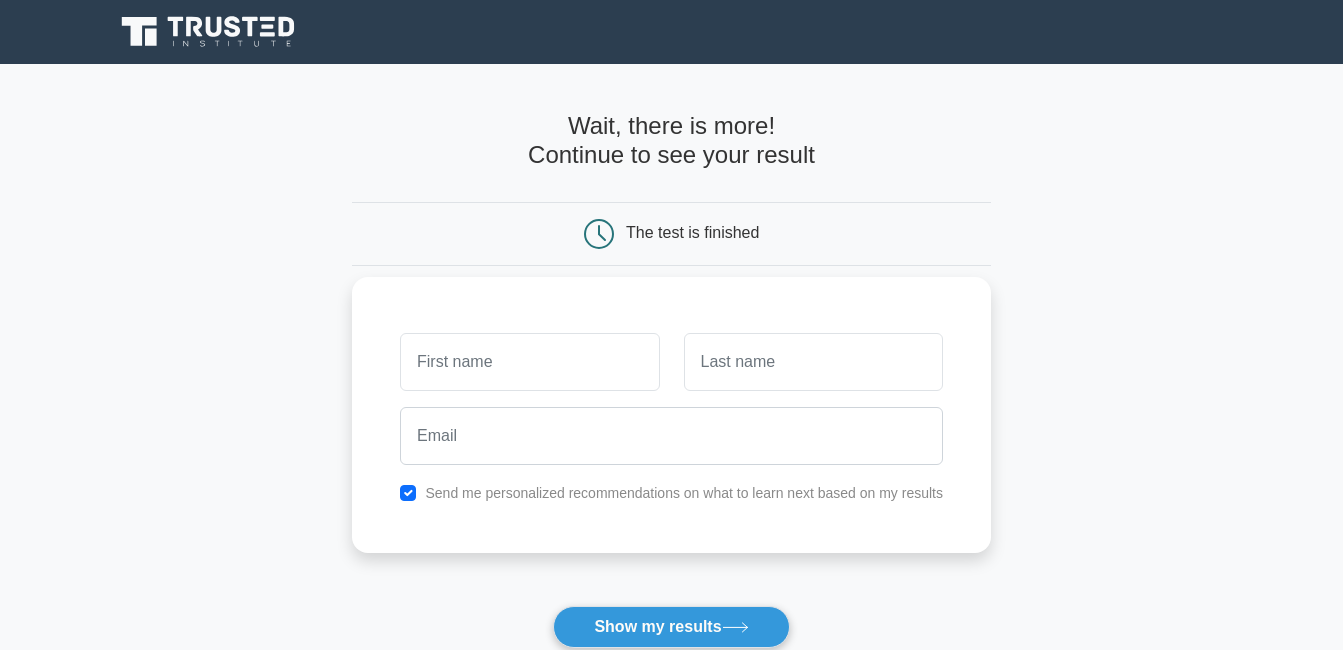 click at bounding box center (529, 362) 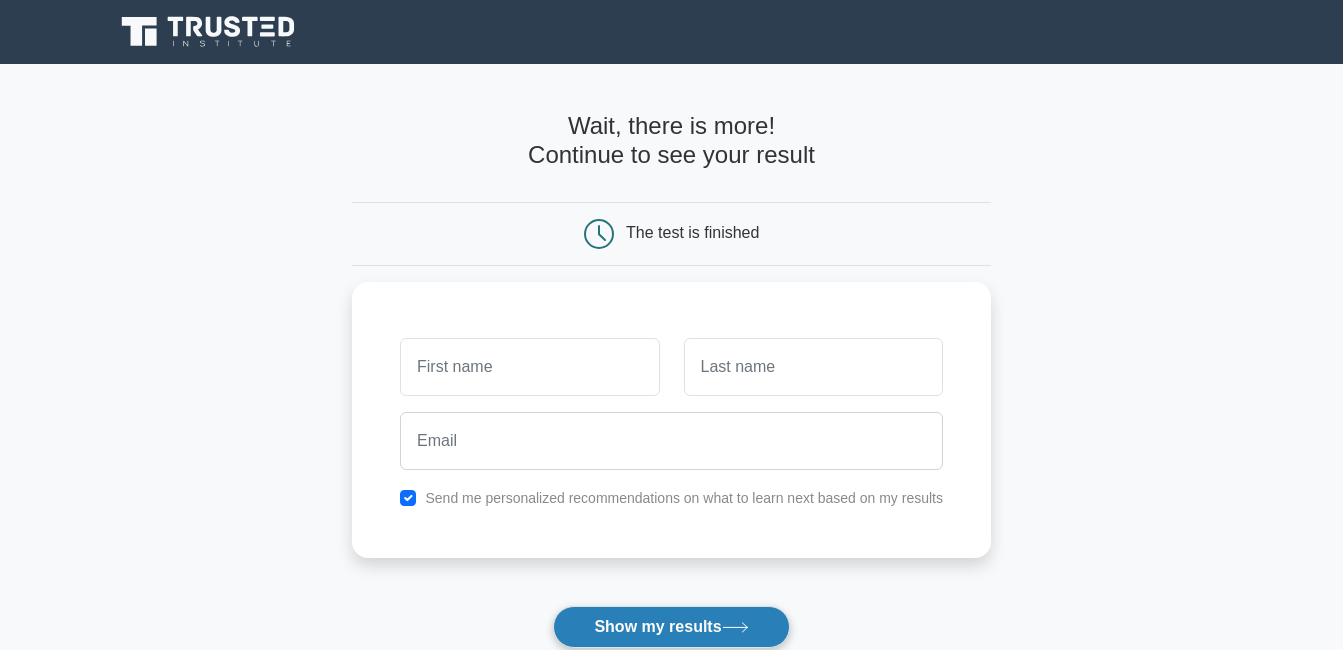 click on "Show my results" at bounding box center (671, 627) 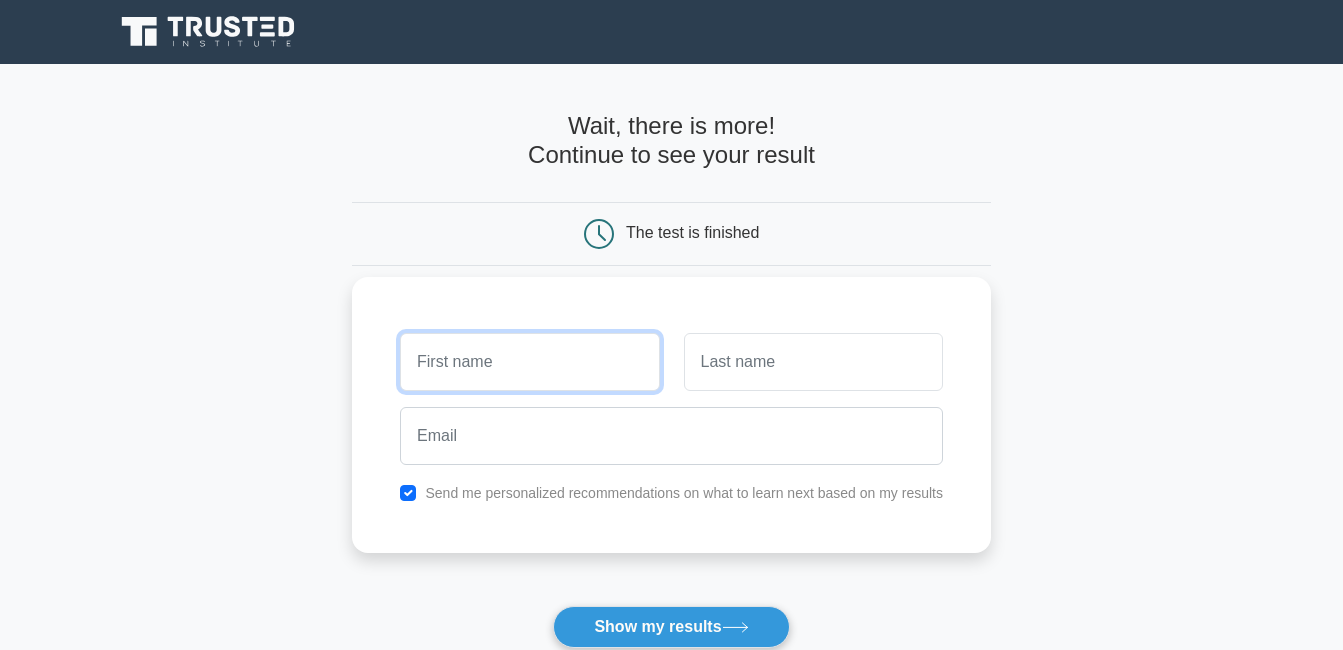click at bounding box center (529, 362) 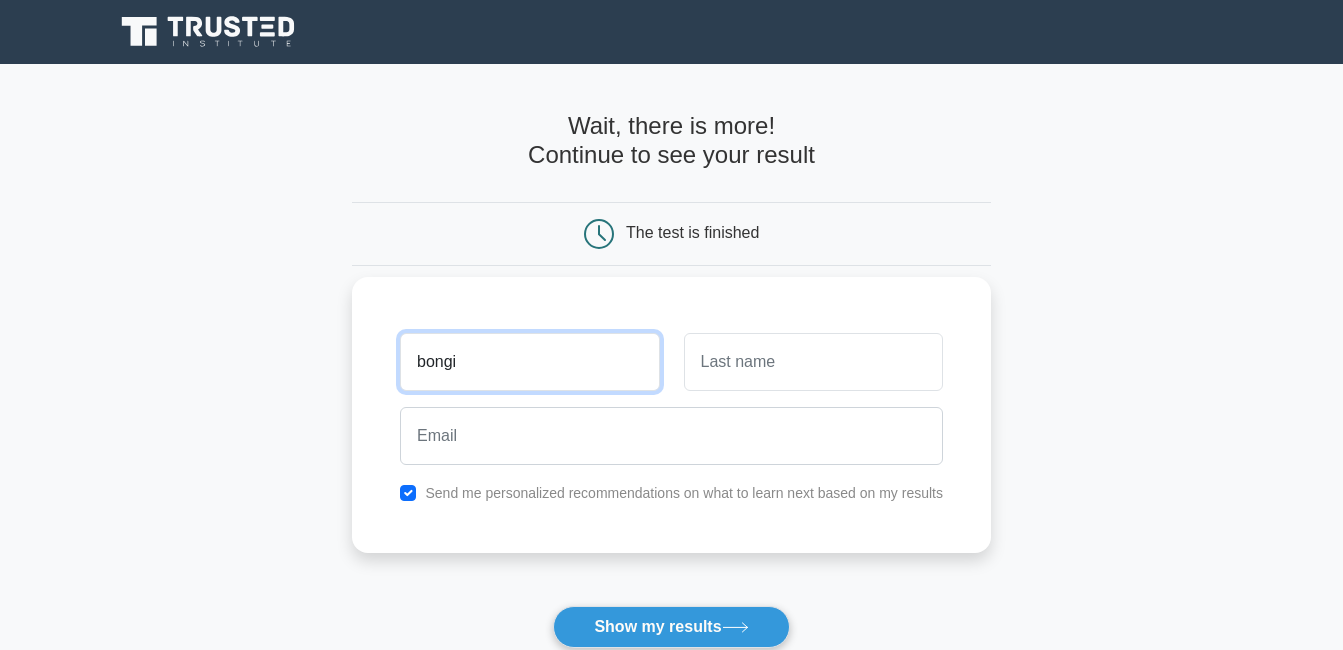 type on "bongi" 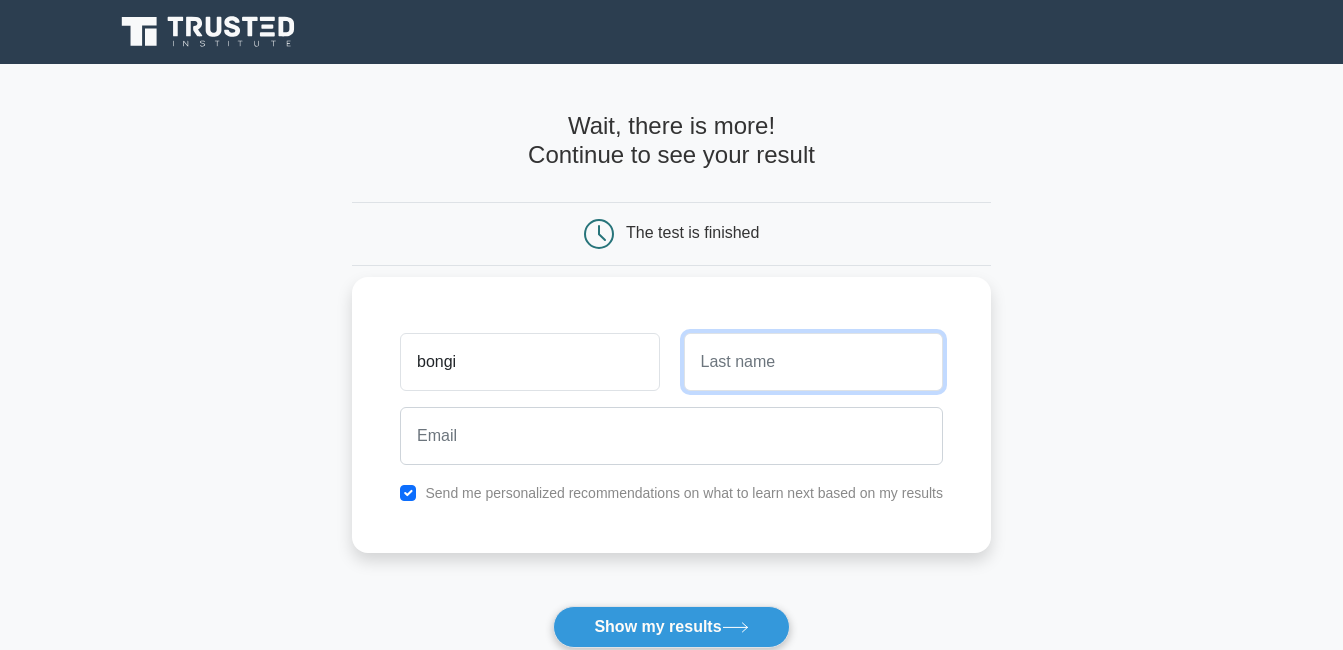 click at bounding box center (813, 362) 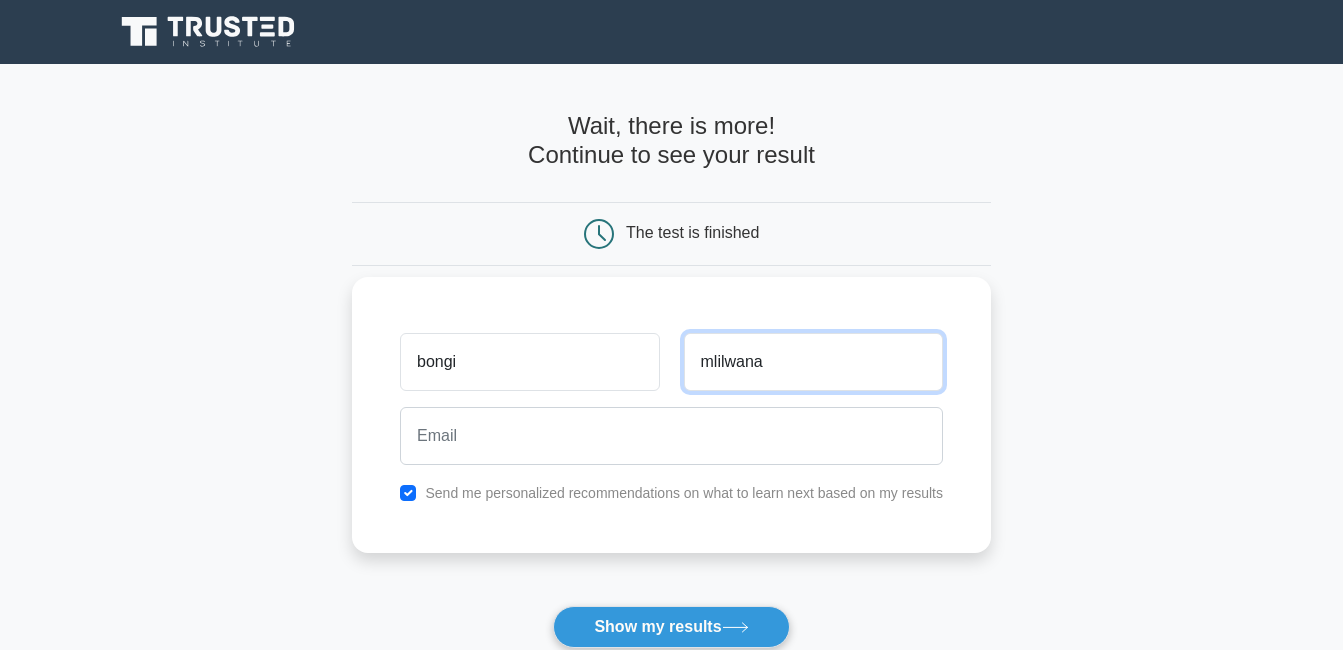 type on "mlilwana" 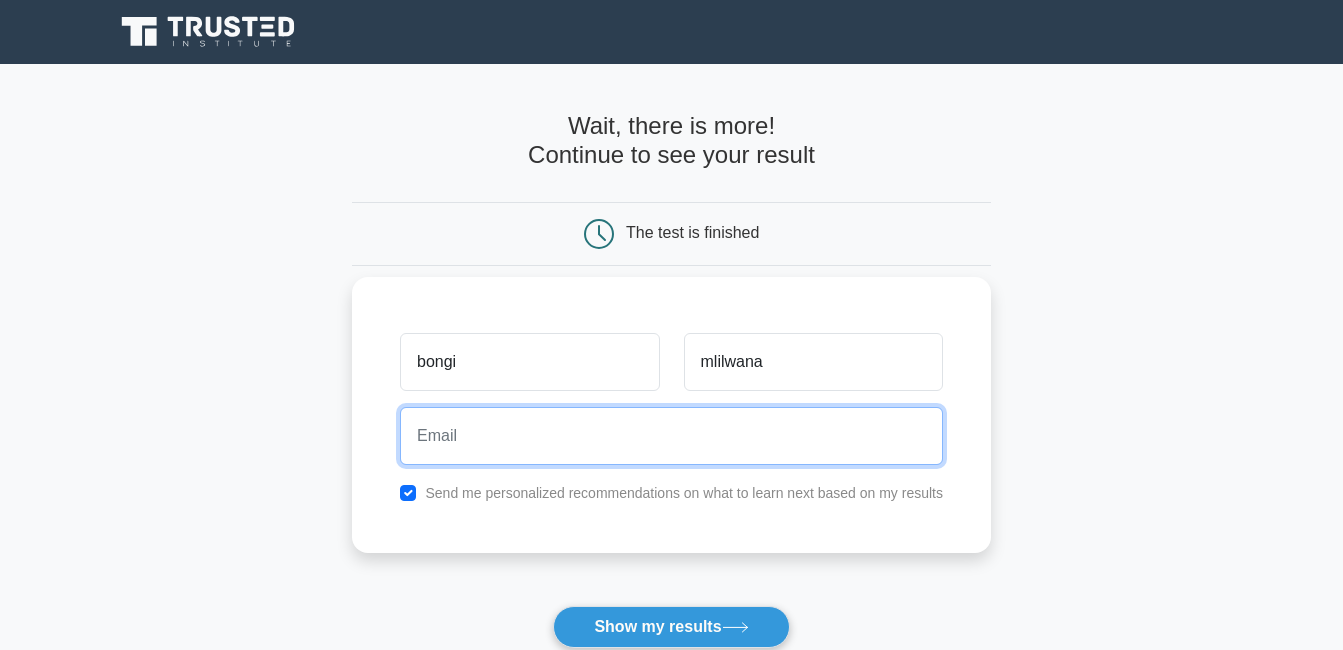 click at bounding box center (671, 436) 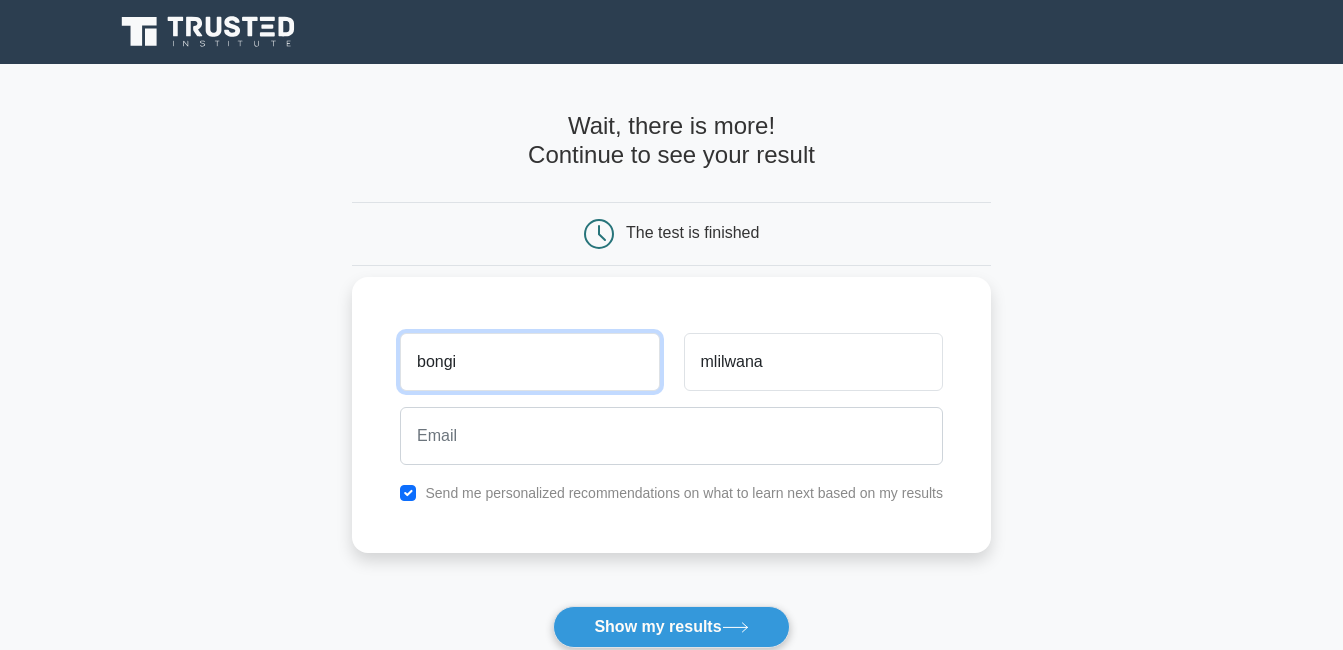 click on "bongi" at bounding box center (529, 362) 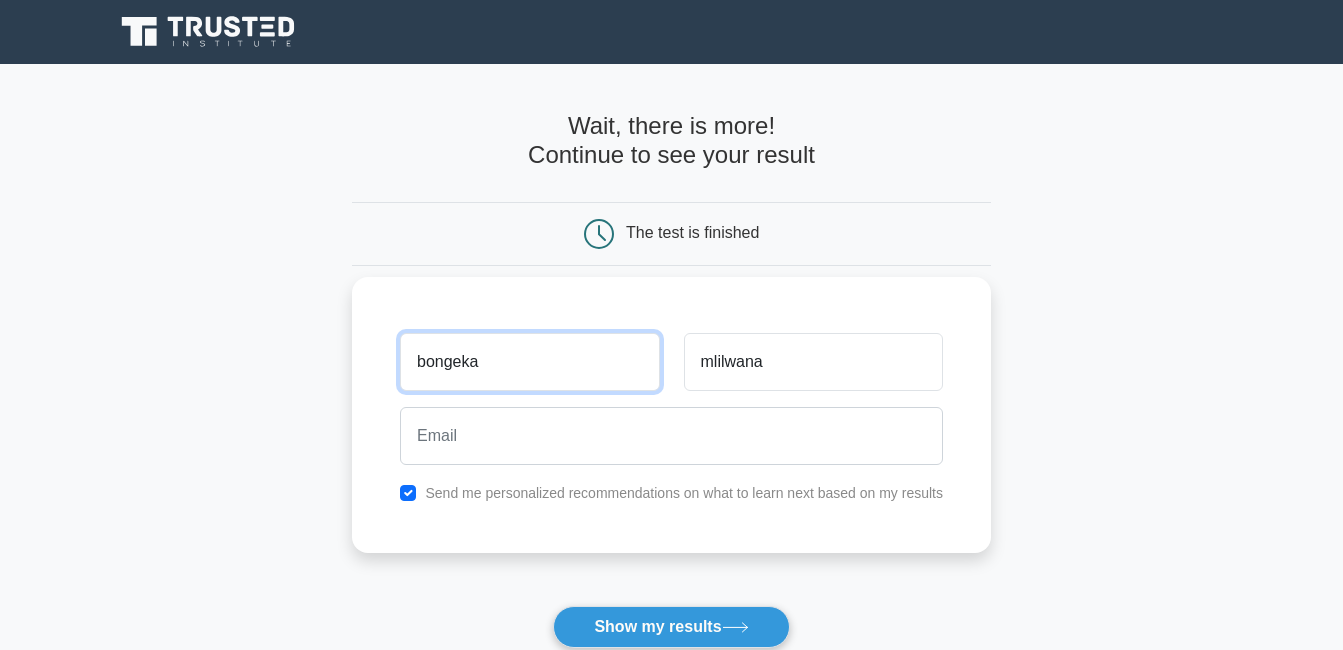 type on "bongeka" 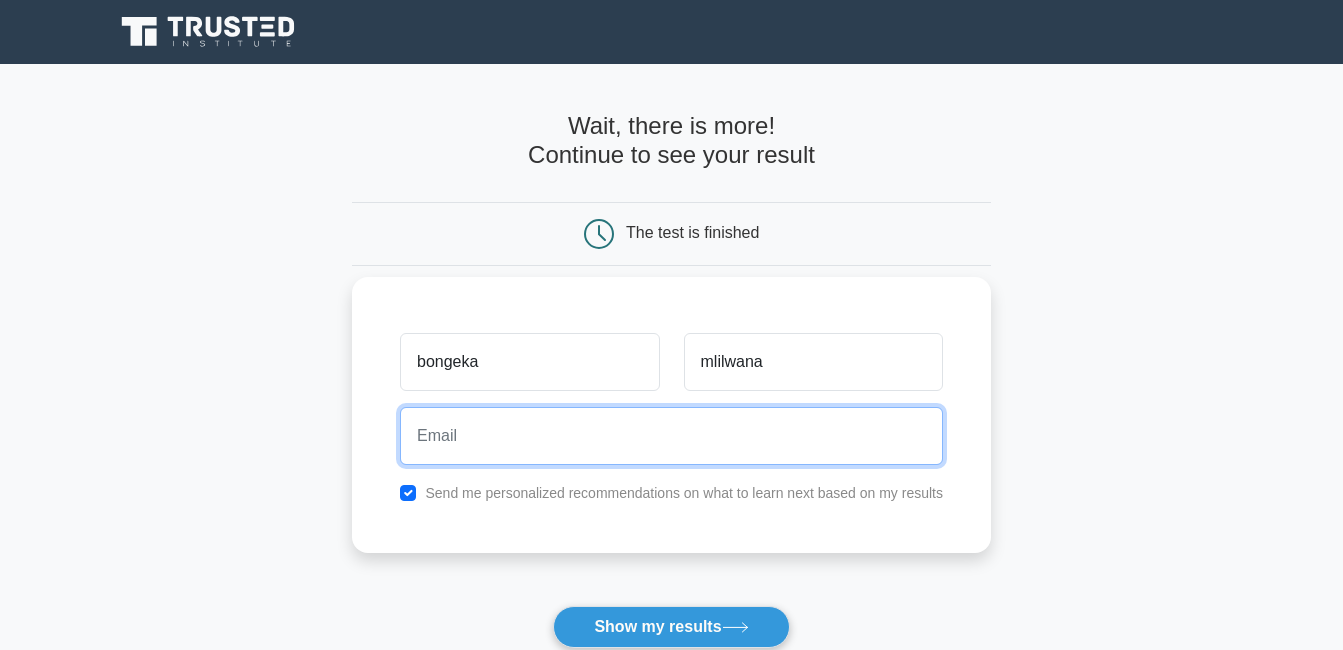 click at bounding box center (671, 436) 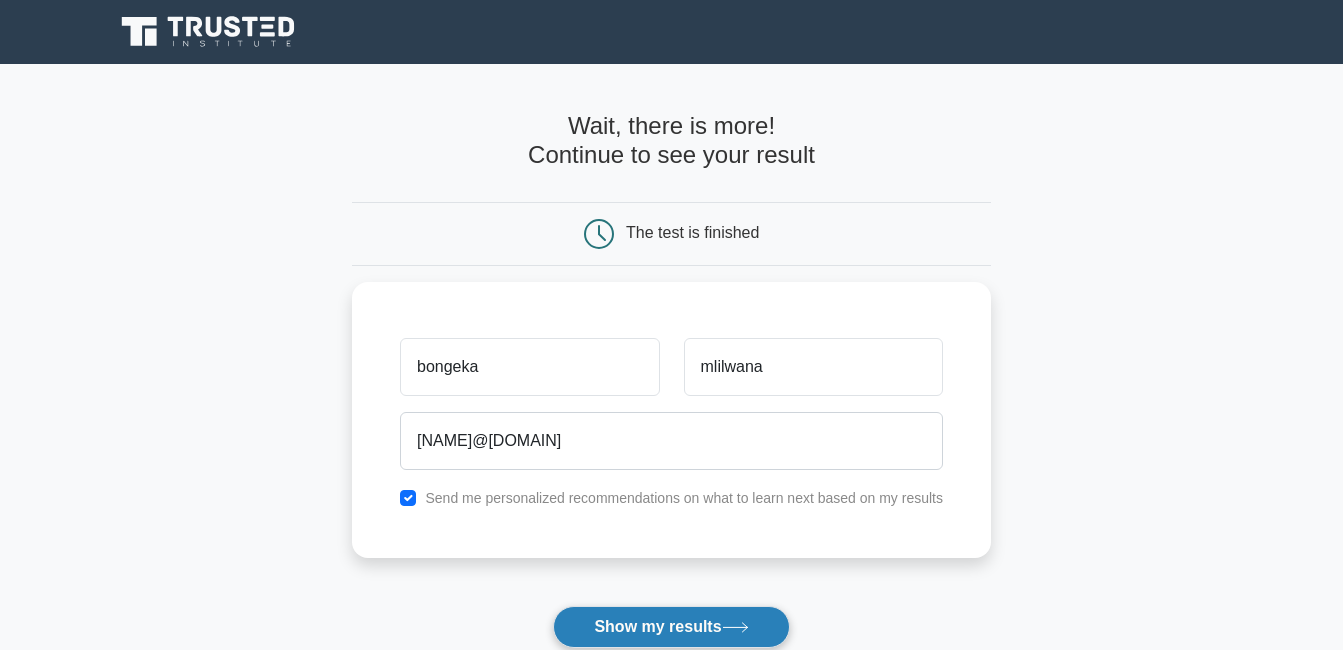 click on "Show my results" at bounding box center (671, 627) 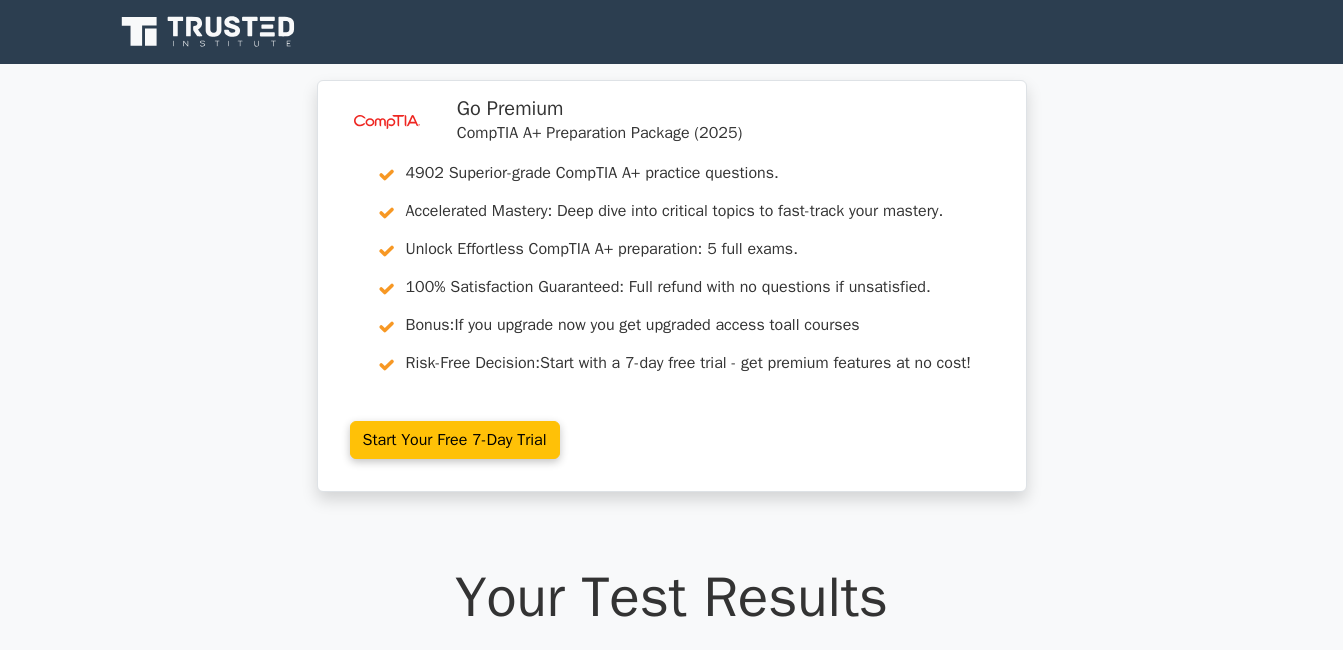 scroll, scrollTop: 0, scrollLeft: 0, axis: both 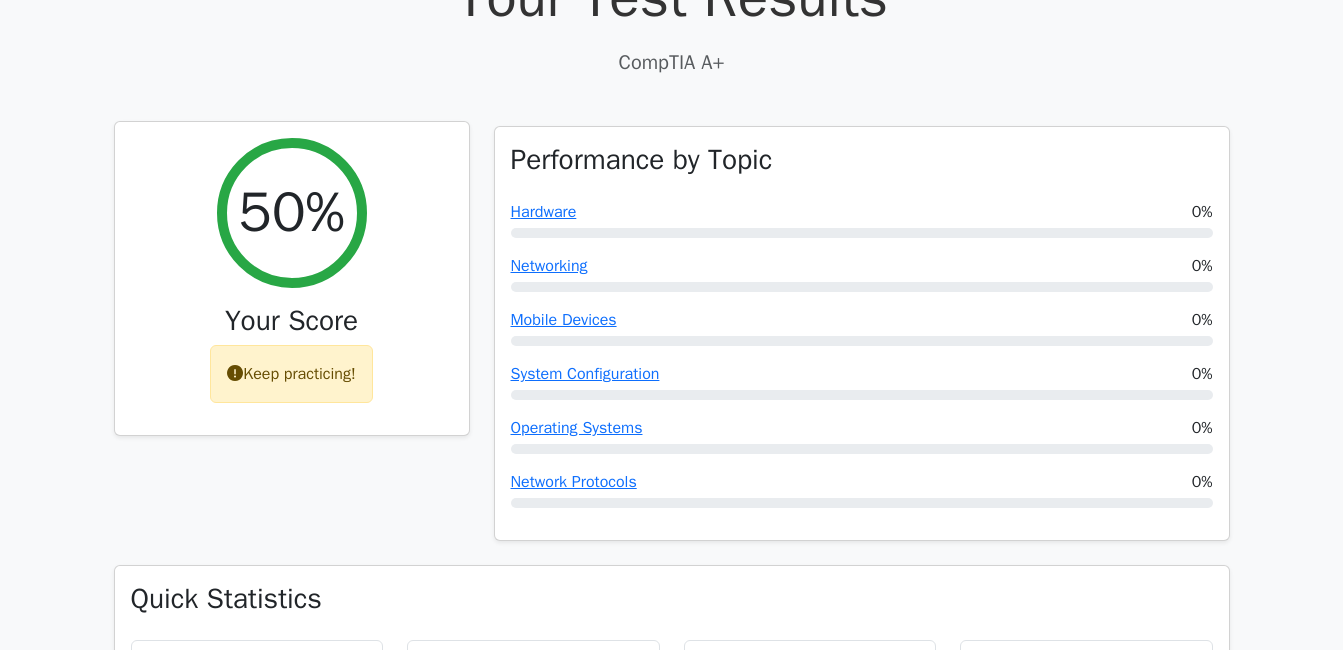 click on "Keep practicing!" at bounding box center (291, 374) 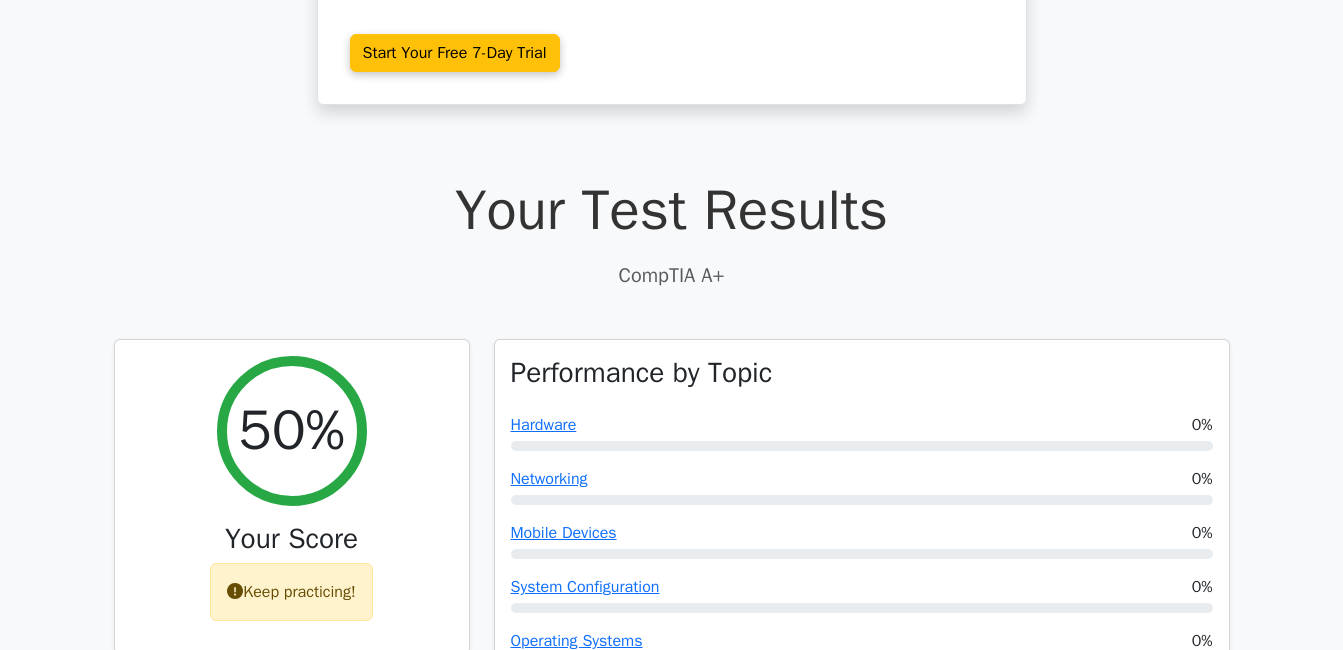 scroll, scrollTop: 500, scrollLeft: 0, axis: vertical 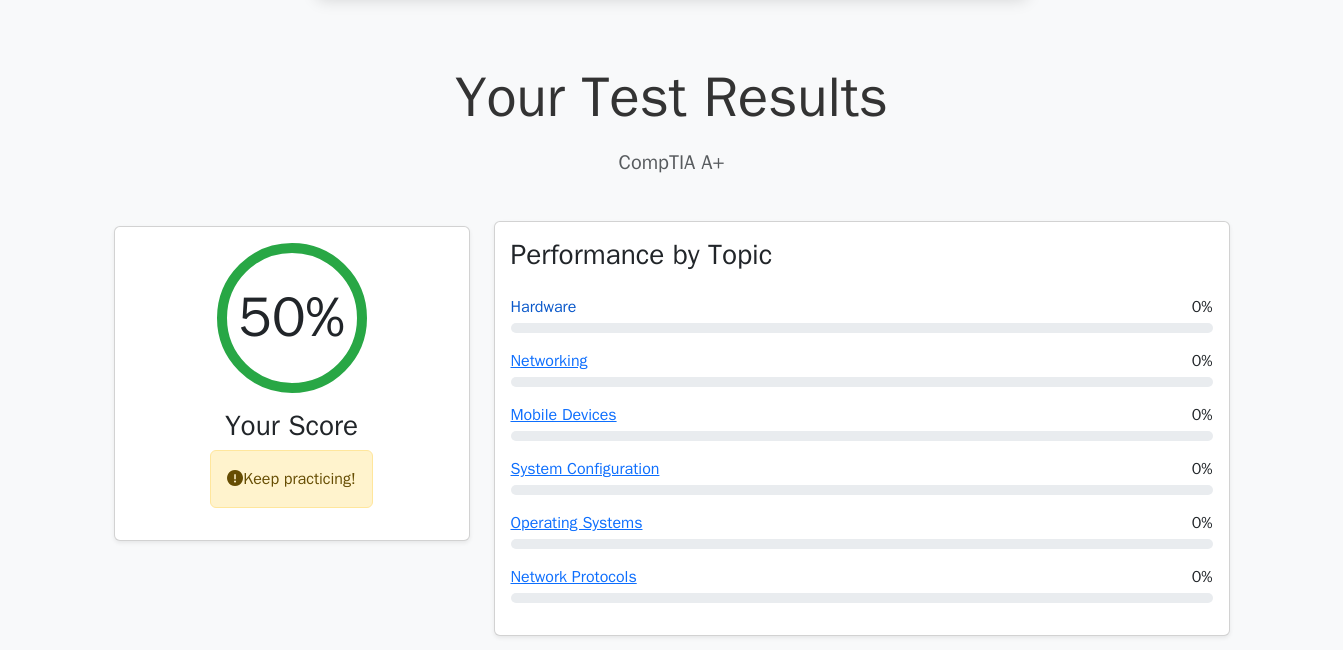 click on "Hardware" at bounding box center (544, 307) 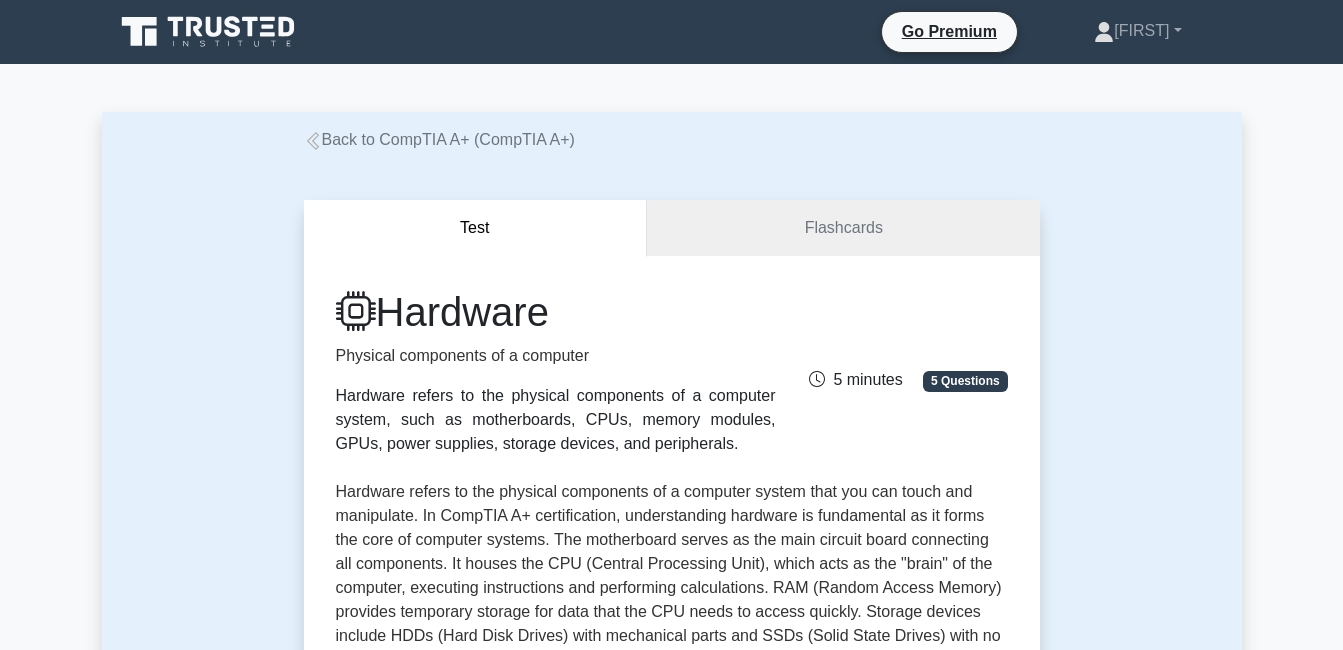 scroll, scrollTop: 0, scrollLeft: 0, axis: both 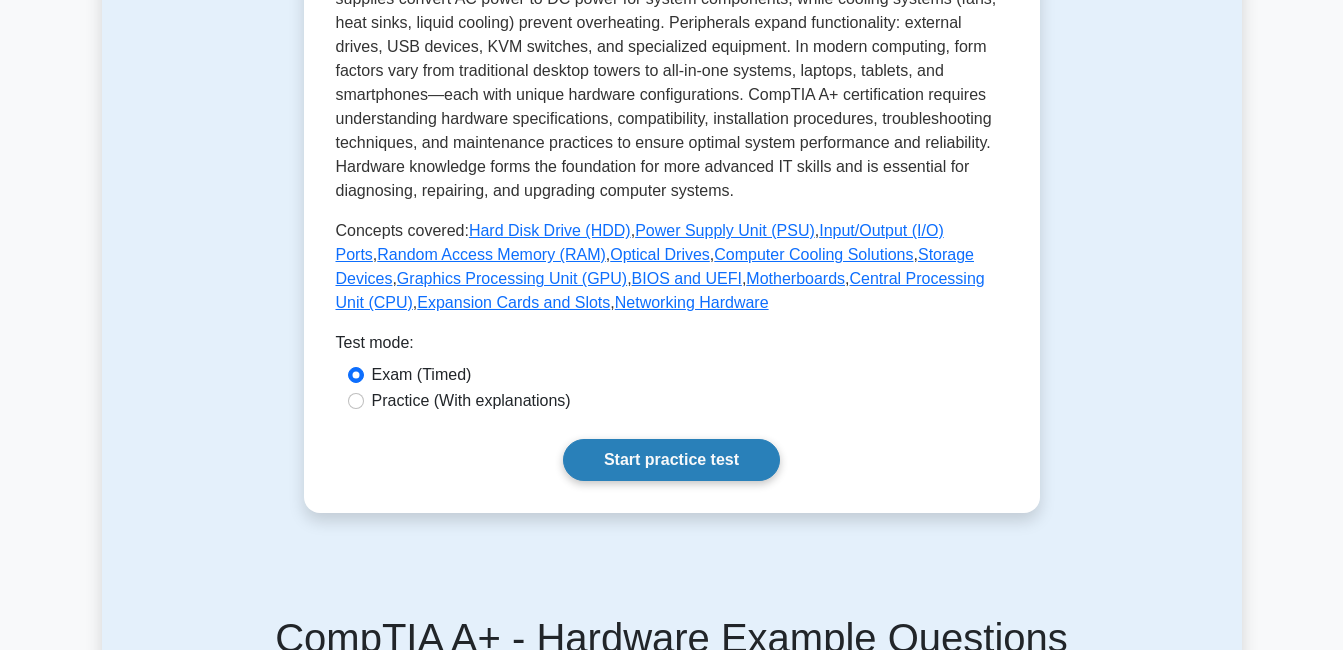 click on "Start practice test" at bounding box center [671, 460] 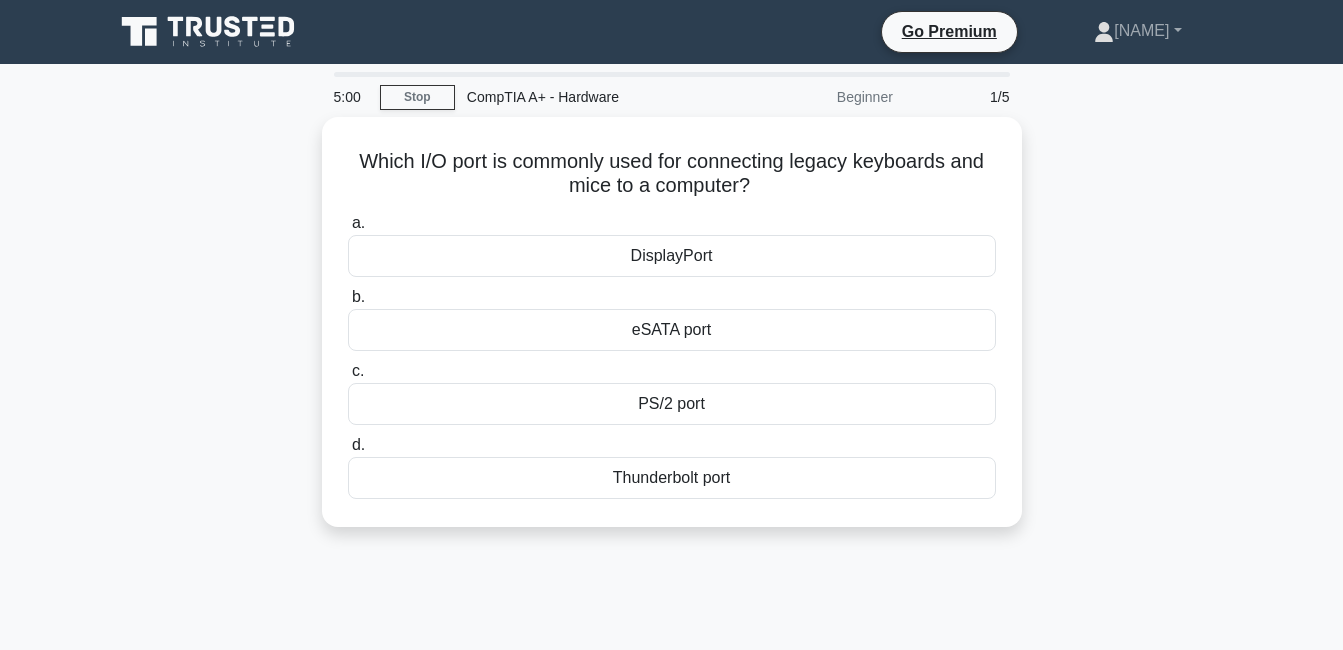 scroll, scrollTop: 0, scrollLeft: 0, axis: both 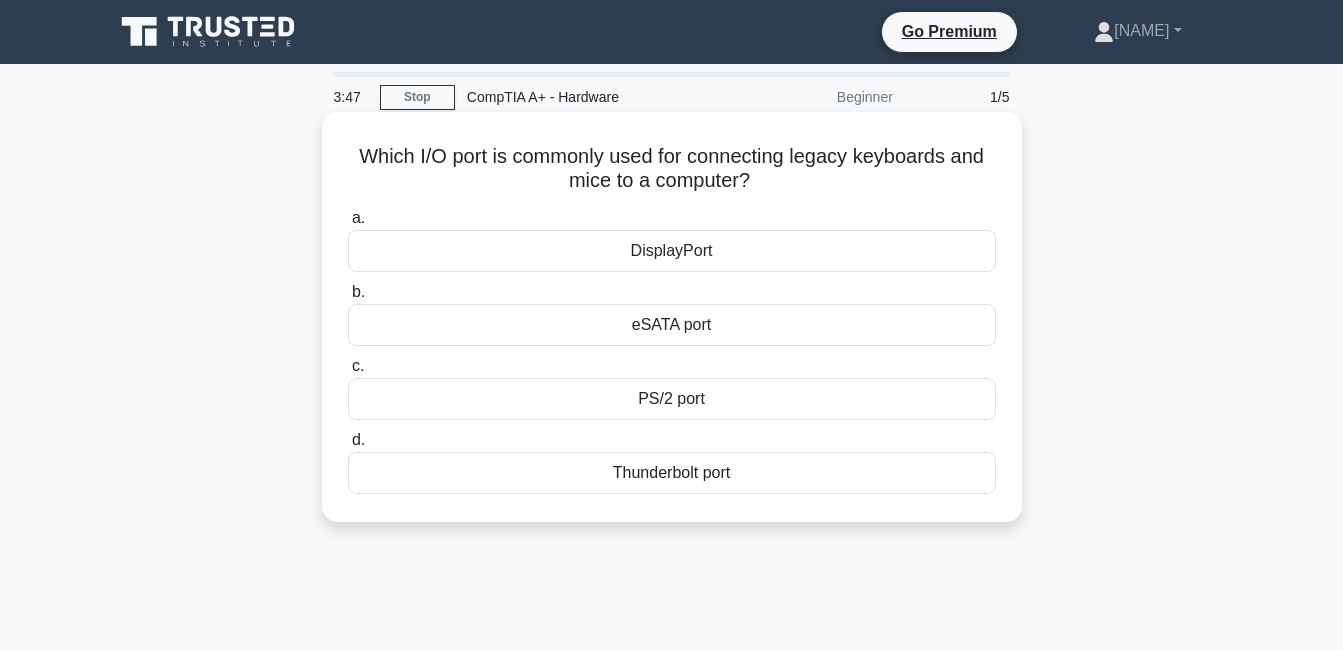 click on "eSATA port" at bounding box center (672, 325) 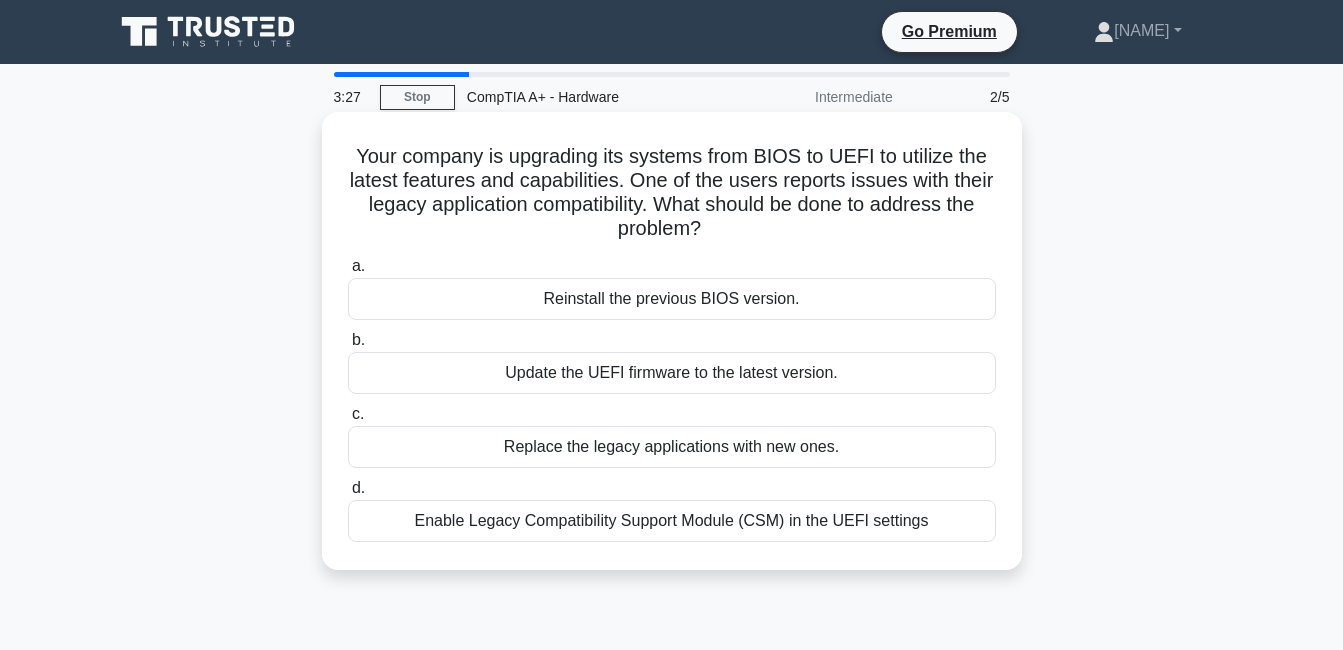 click on "Update the UEFI firmware to the latest version." at bounding box center (672, 373) 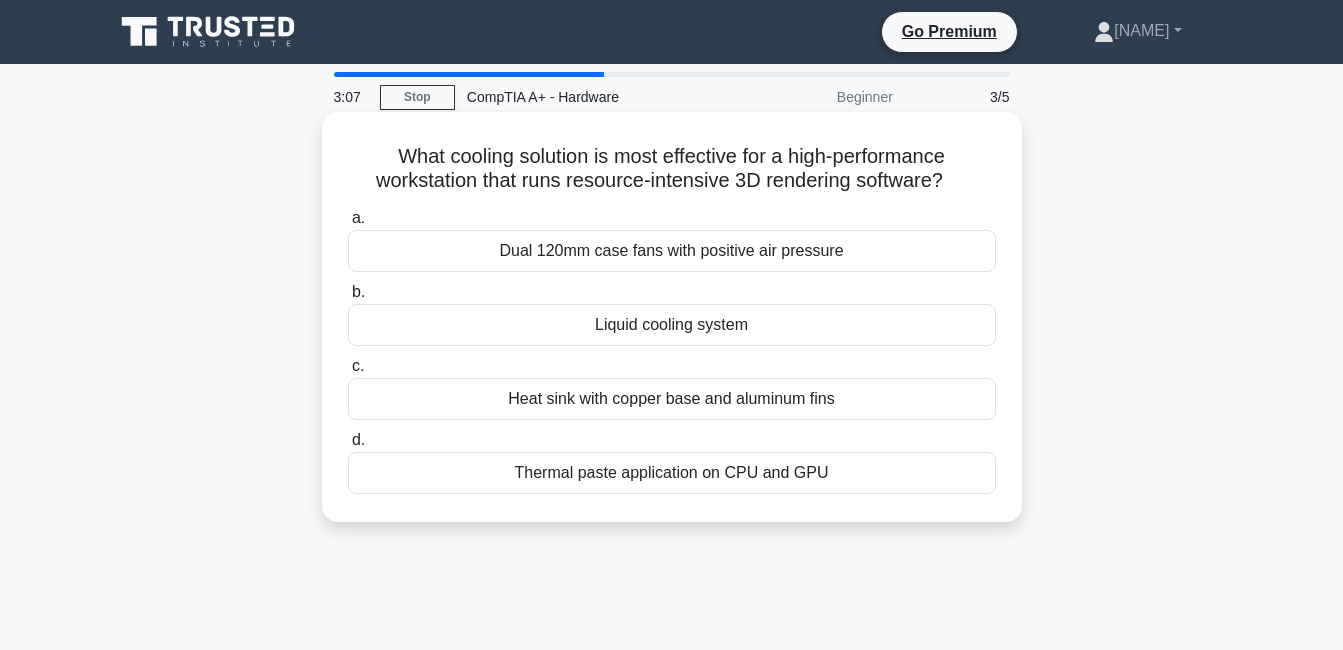 click on "Liquid cooling system" at bounding box center (672, 325) 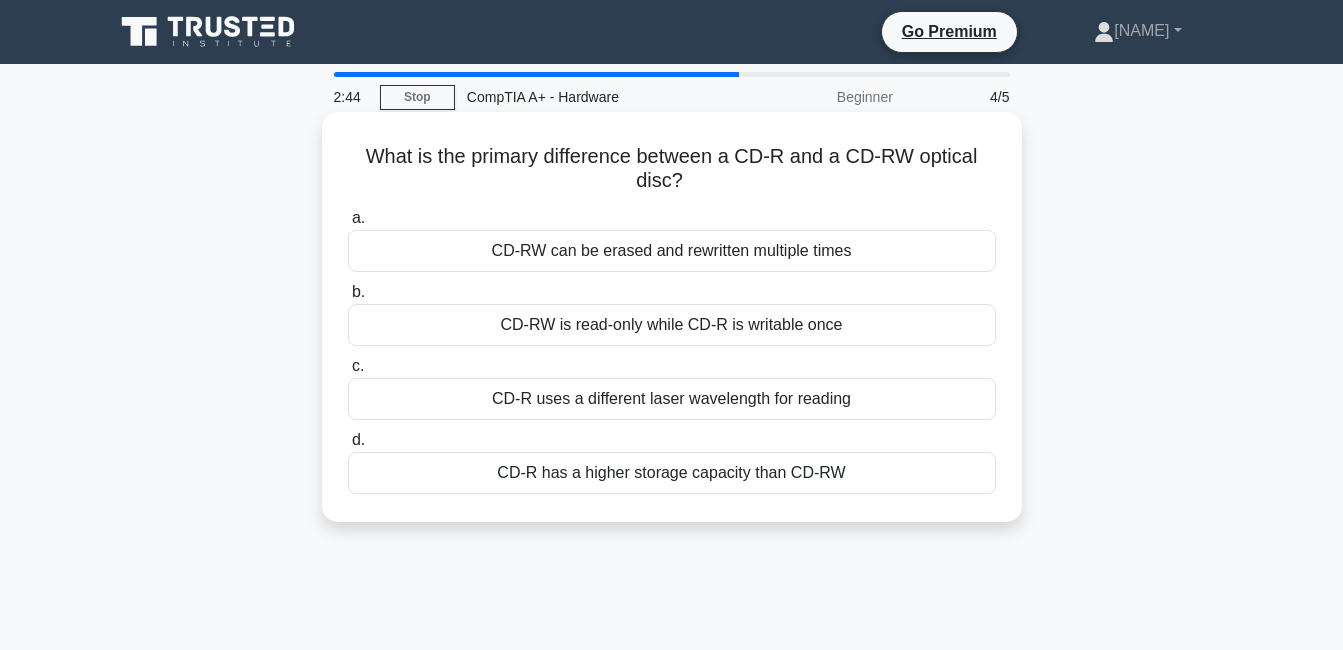 click on "CD-RW can be erased and rewritten multiple times" at bounding box center [672, 251] 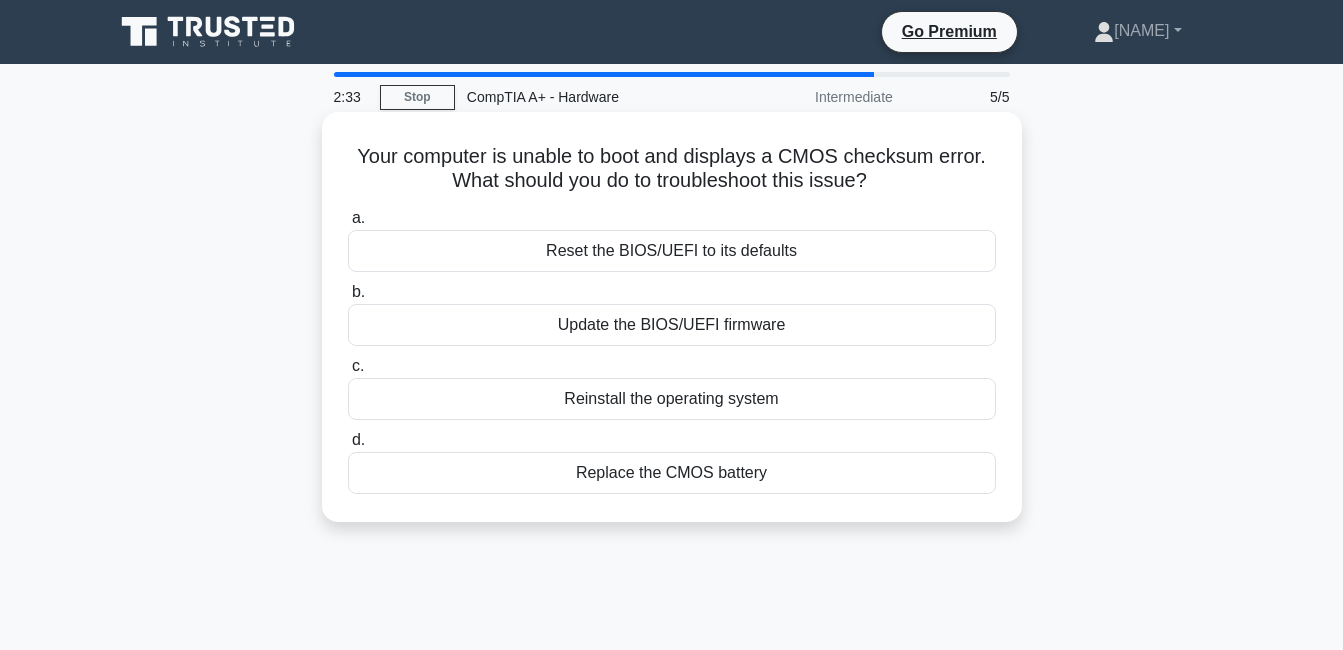 click on "Reinstall the operating system" at bounding box center (672, 399) 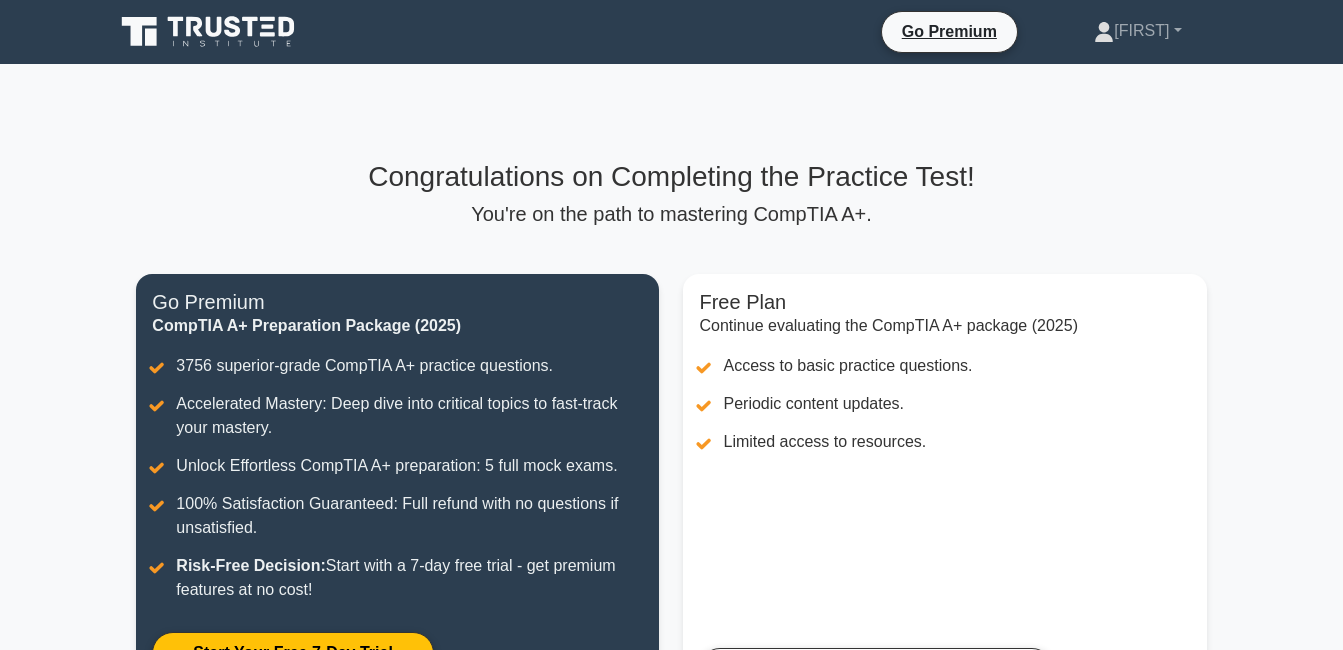 scroll, scrollTop: 0, scrollLeft: 0, axis: both 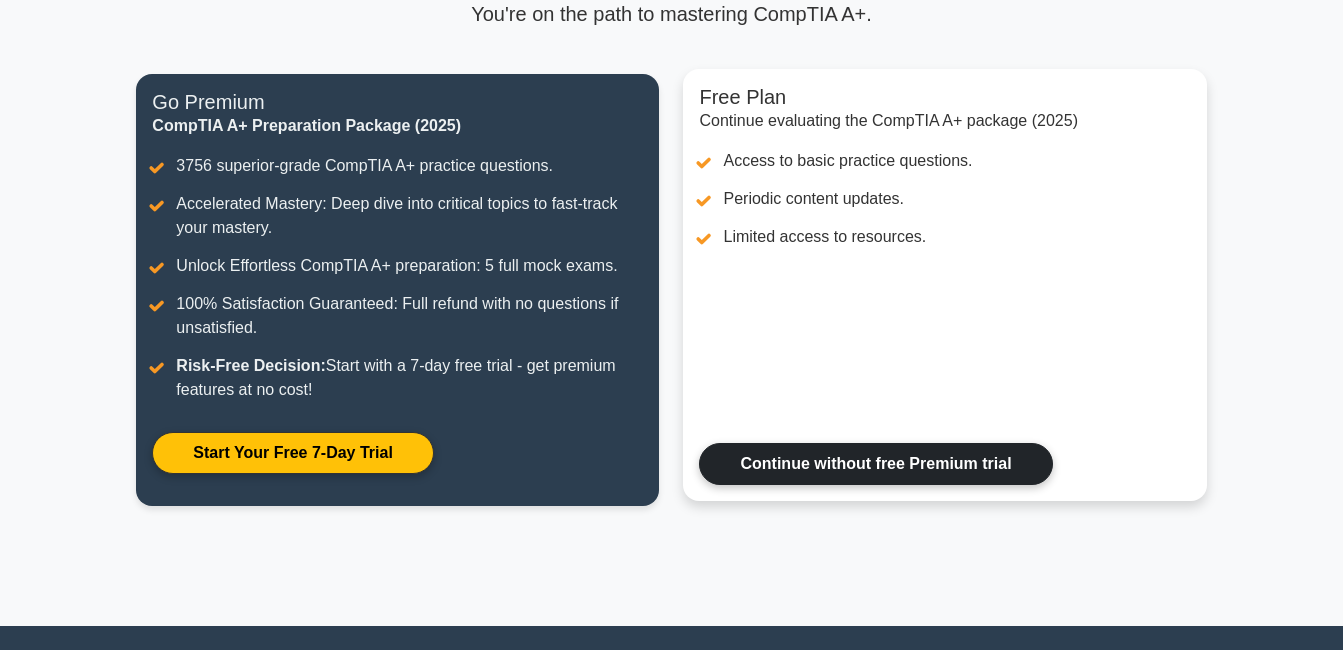 click on "Continue without free Premium trial" at bounding box center [875, 464] 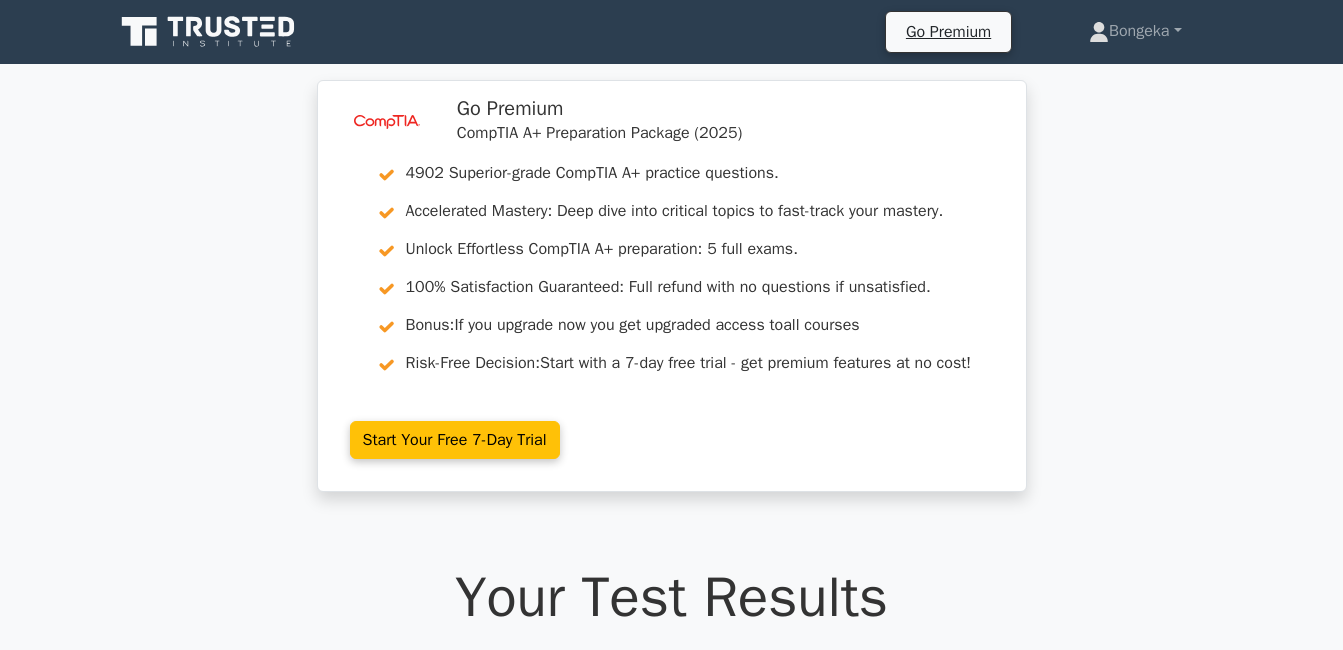 scroll, scrollTop: 0, scrollLeft: 0, axis: both 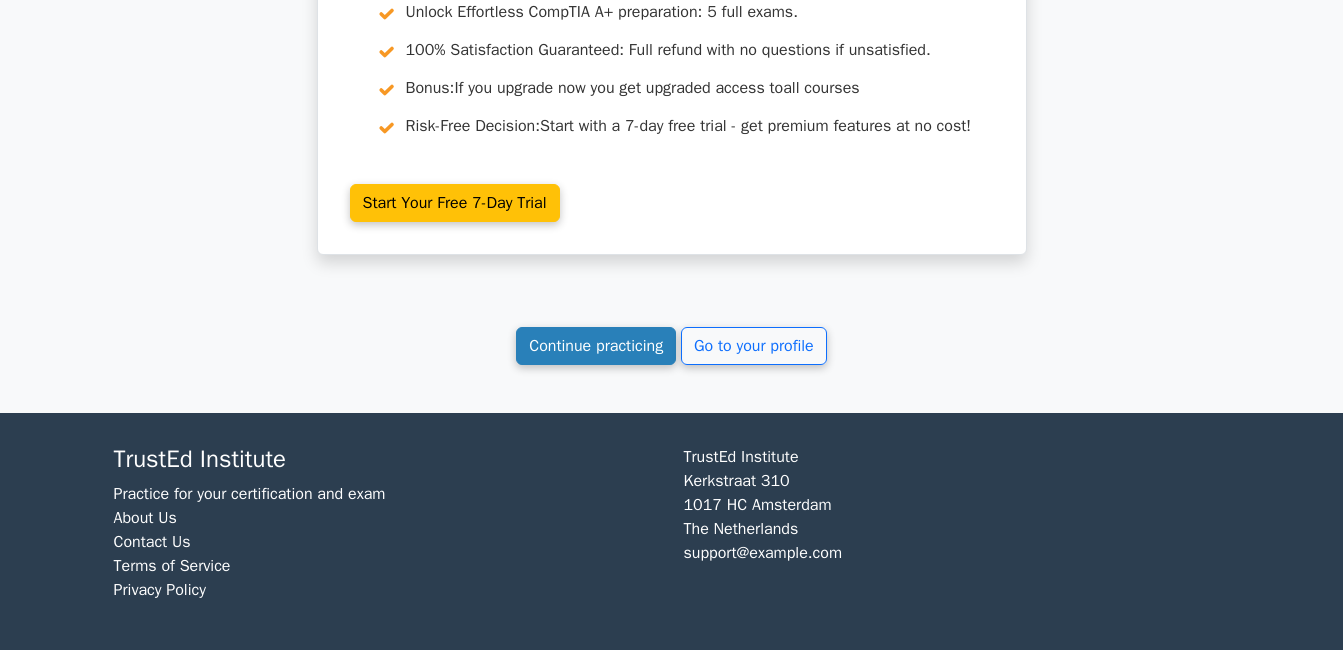 click on "Continue practicing" at bounding box center (596, 346) 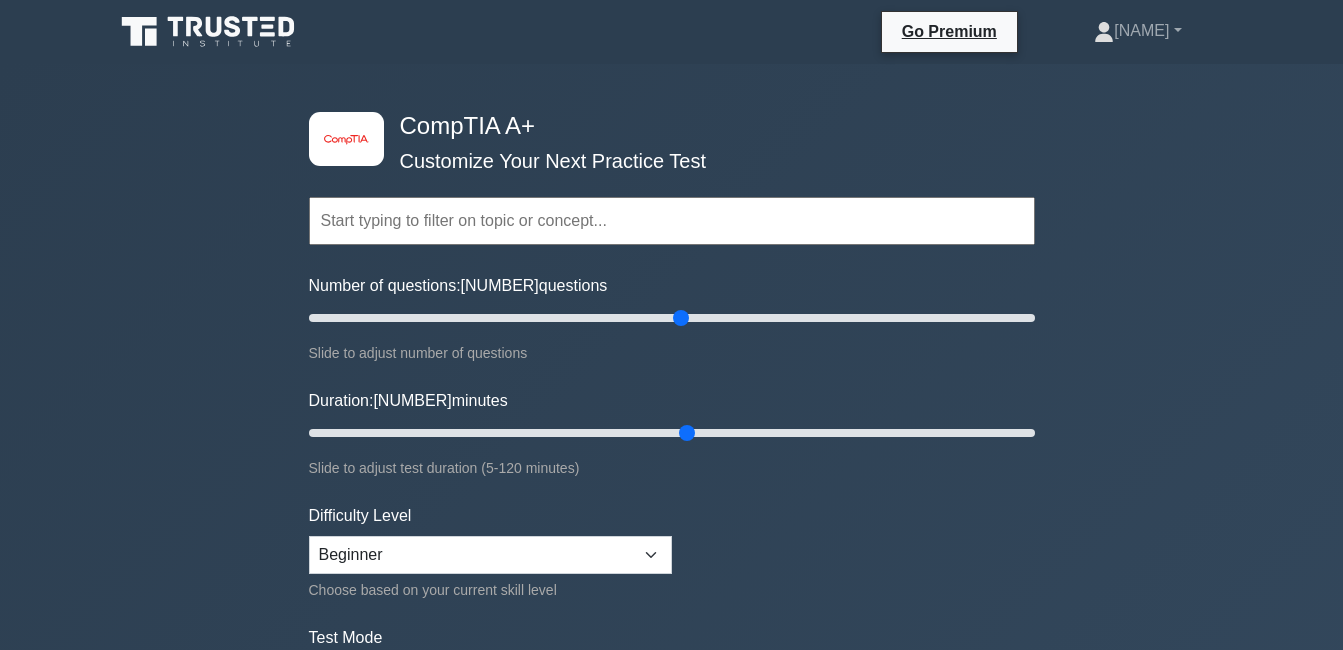 scroll, scrollTop: 0, scrollLeft: 0, axis: both 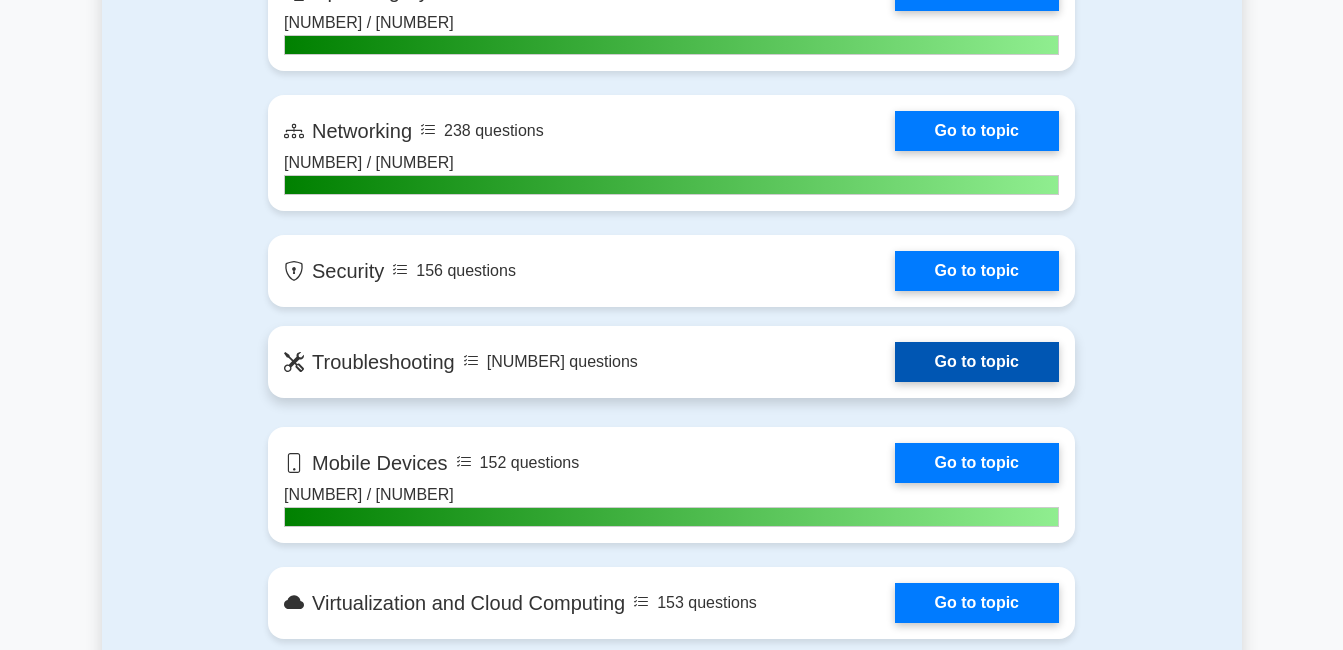 click on "Go to topic" at bounding box center (977, 362) 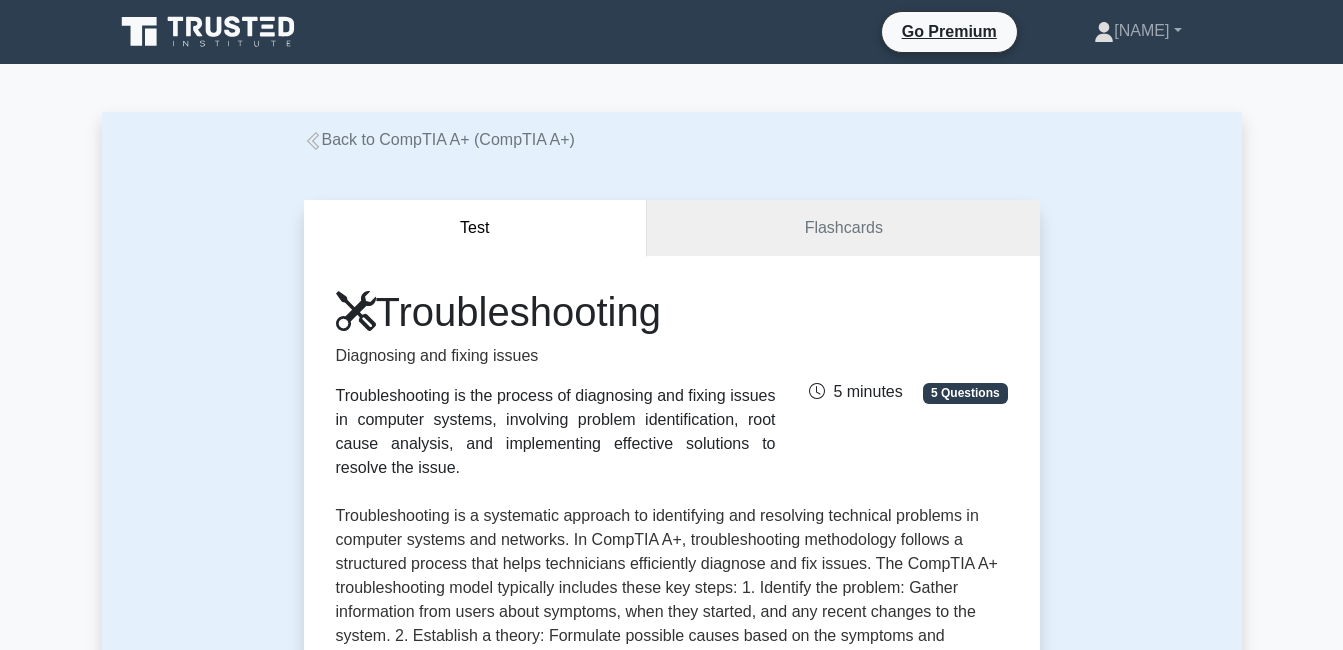 scroll, scrollTop: 0, scrollLeft: 0, axis: both 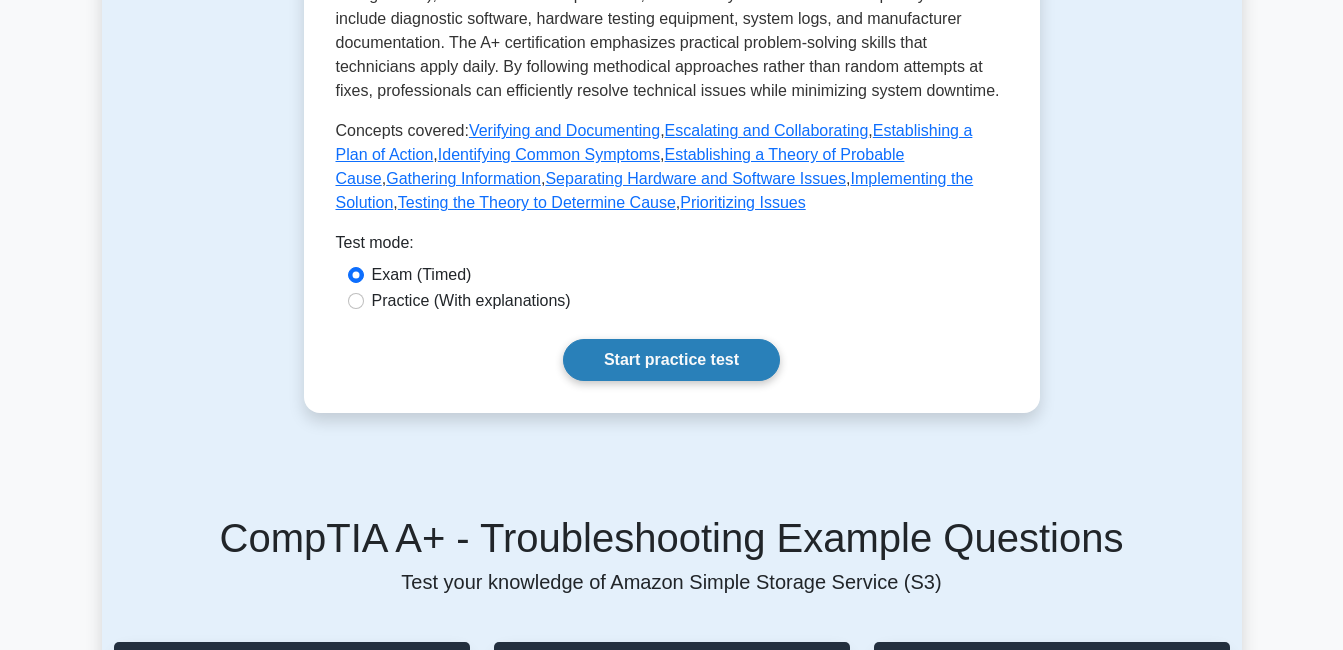 click on "Start practice test" at bounding box center [671, 360] 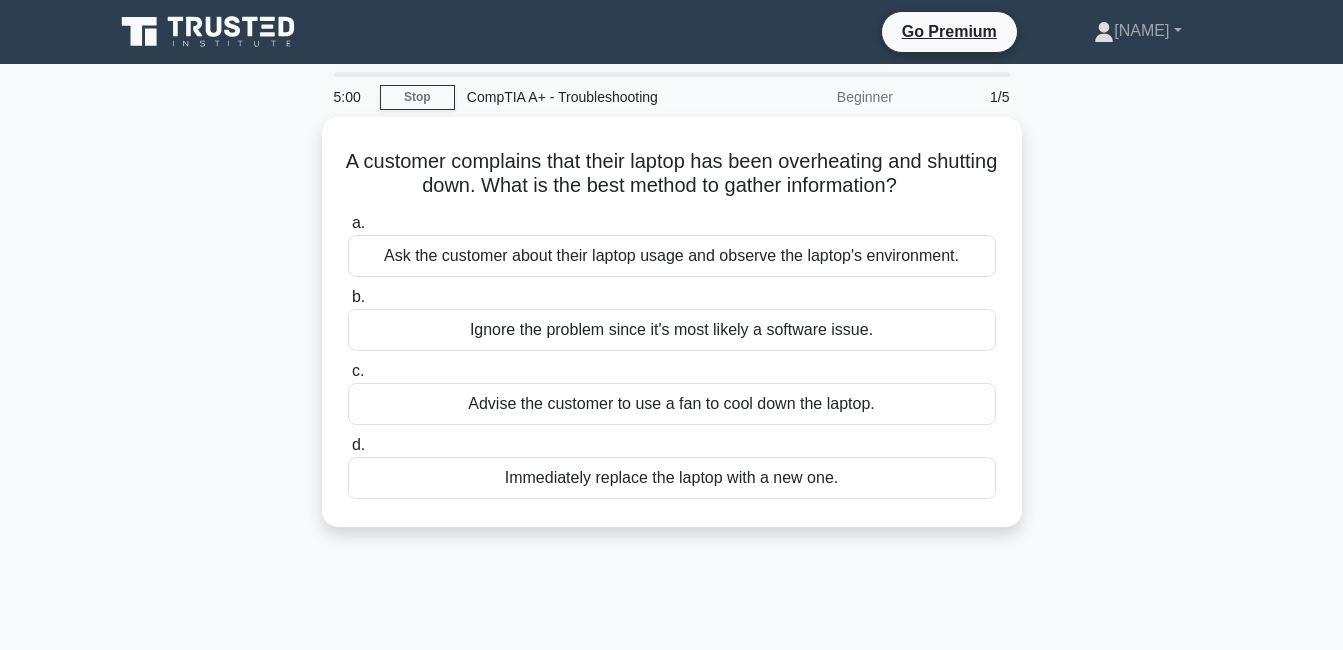 scroll, scrollTop: 0, scrollLeft: 0, axis: both 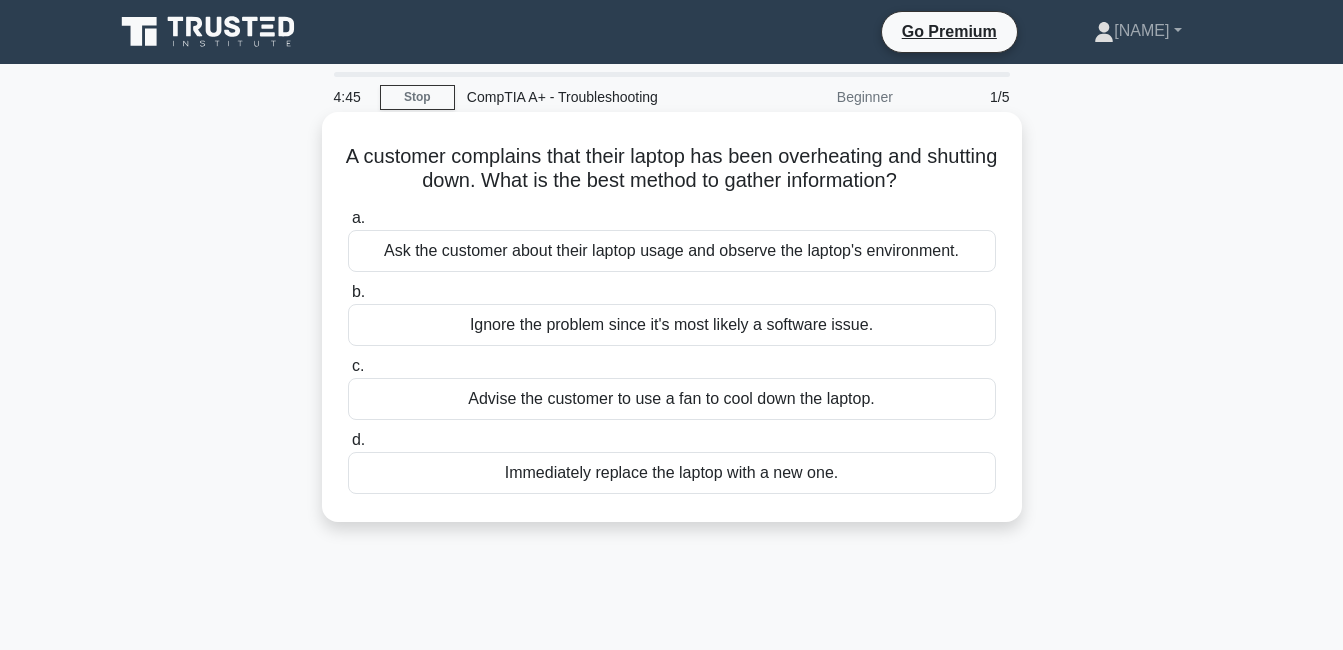 click on "Immediately replace the laptop with a new one." at bounding box center [672, 473] 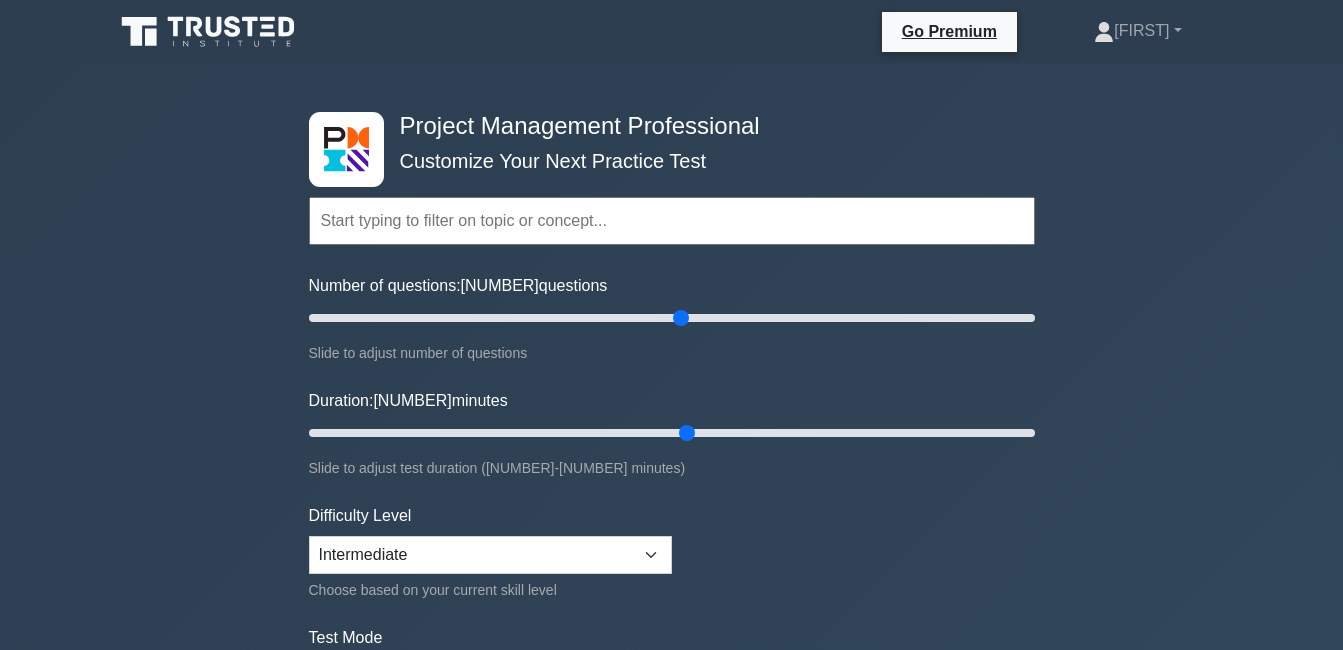 scroll, scrollTop: 0, scrollLeft: 0, axis: both 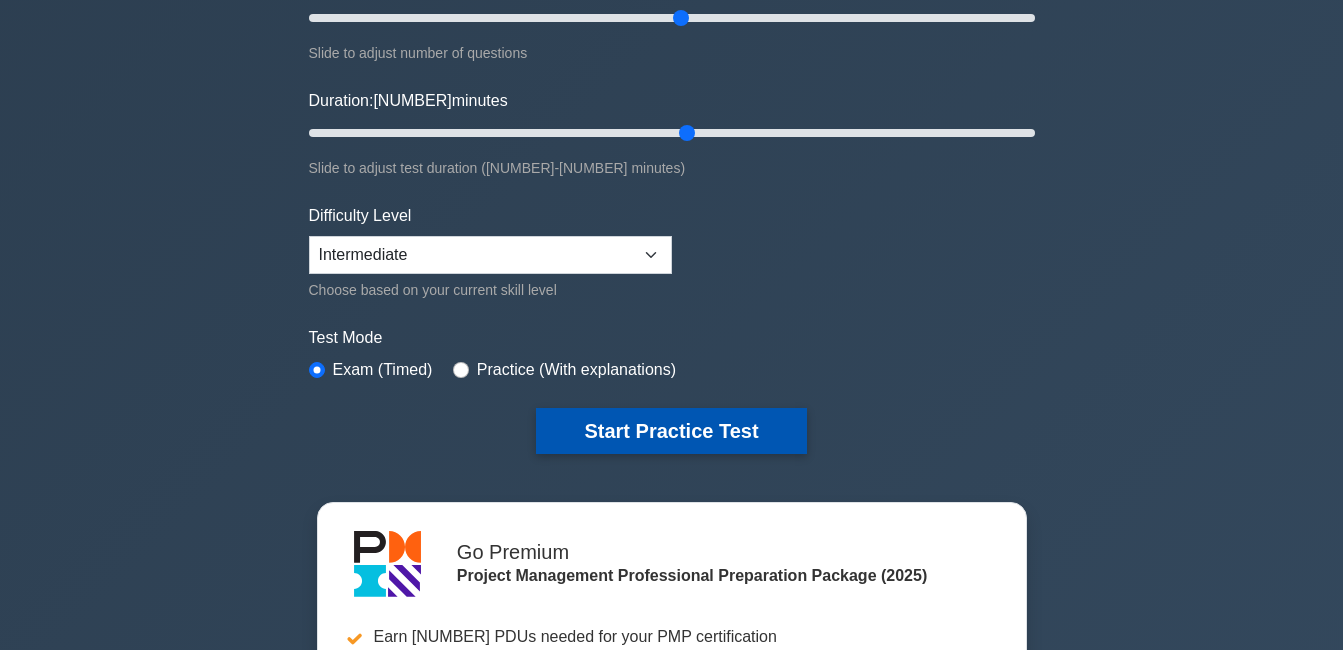 click on "Start Practice Test" at bounding box center (671, 431) 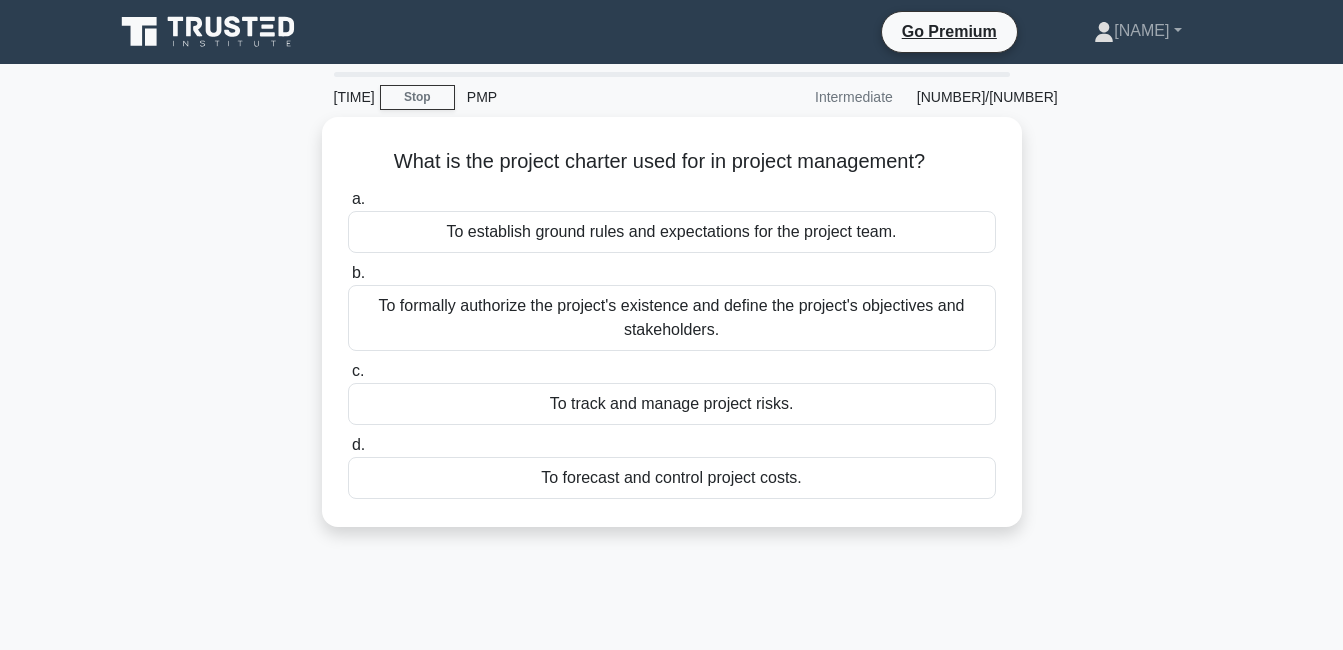 scroll, scrollTop: 0, scrollLeft: 0, axis: both 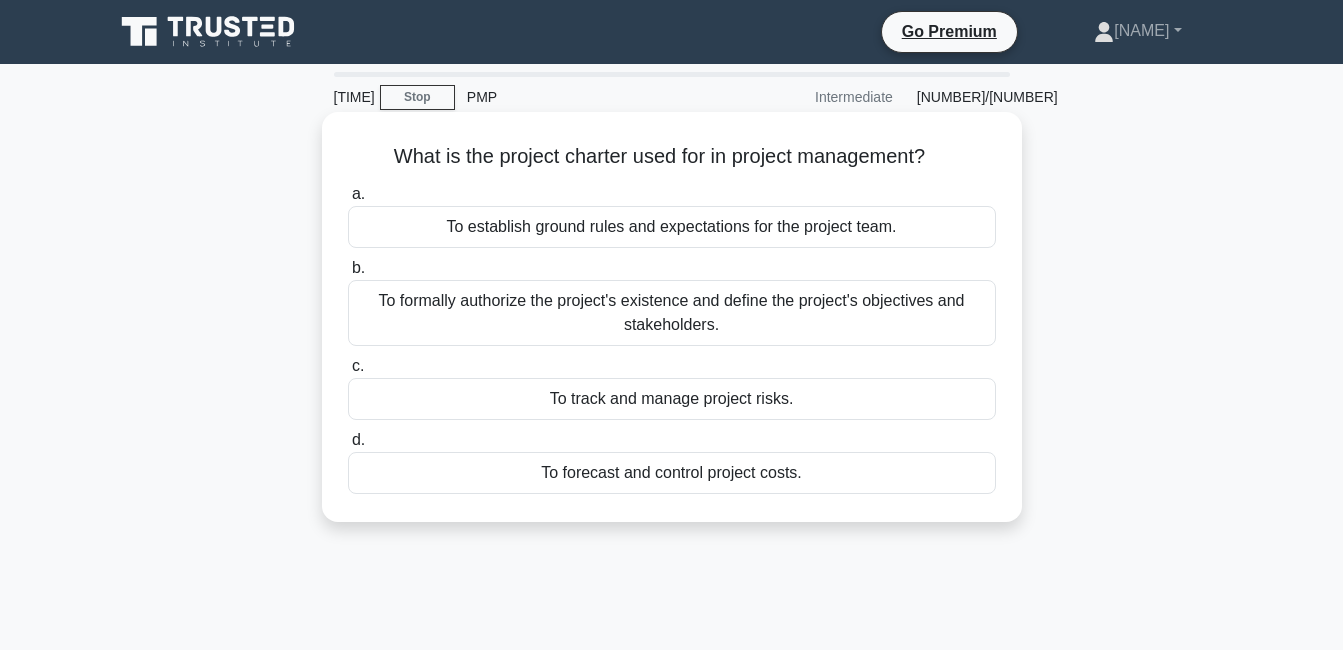 click on "To formally authorize the project's existence and define the project's objectives and stakeholders." at bounding box center (672, 313) 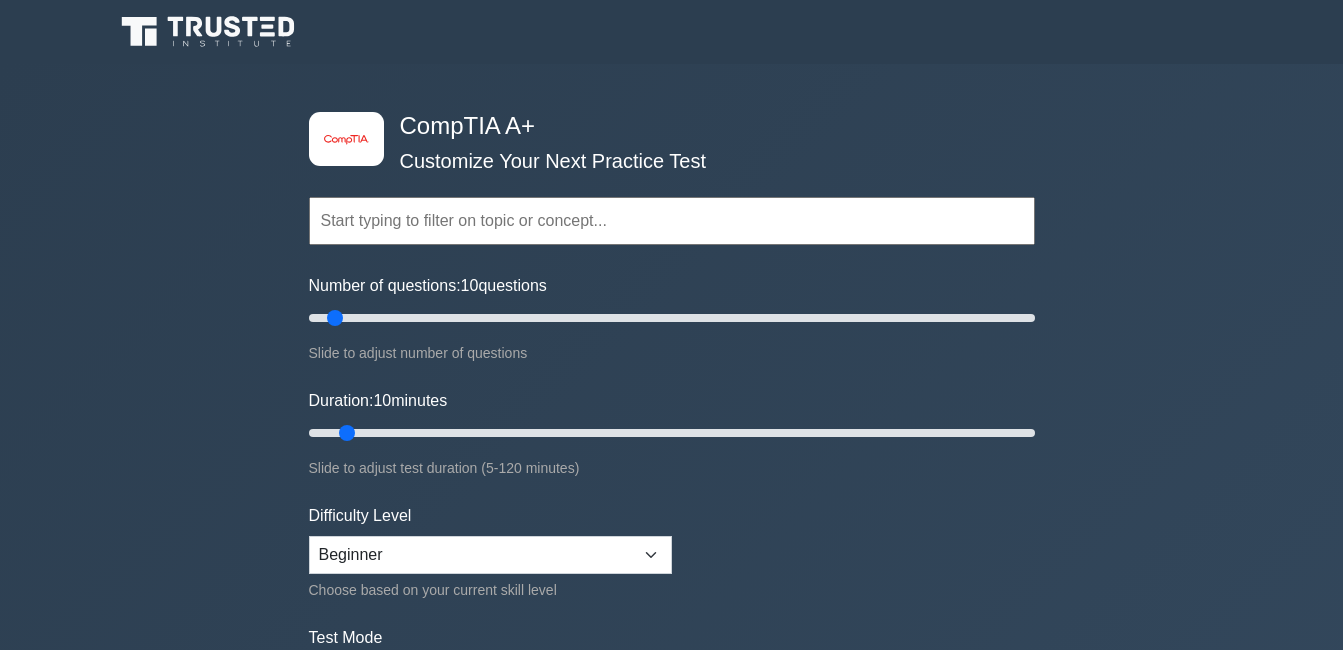 scroll, scrollTop: 0, scrollLeft: 0, axis: both 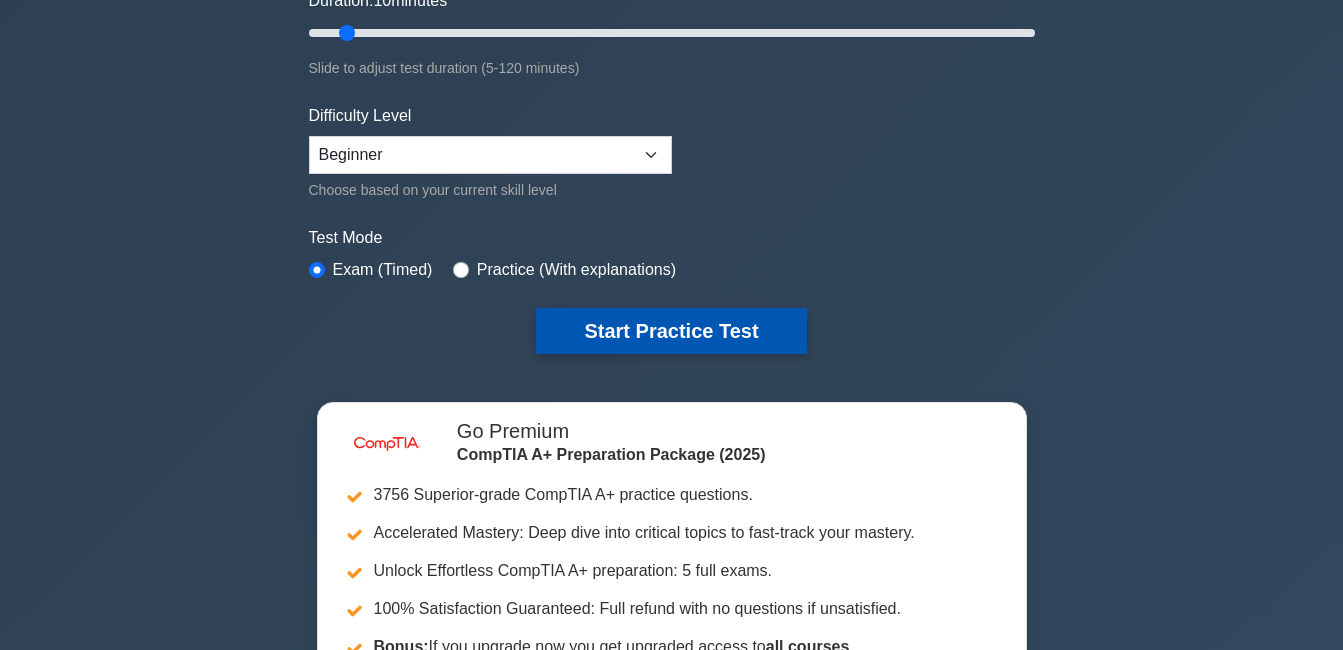 click on "Start Practice Test" at bounding box center (671, 331) 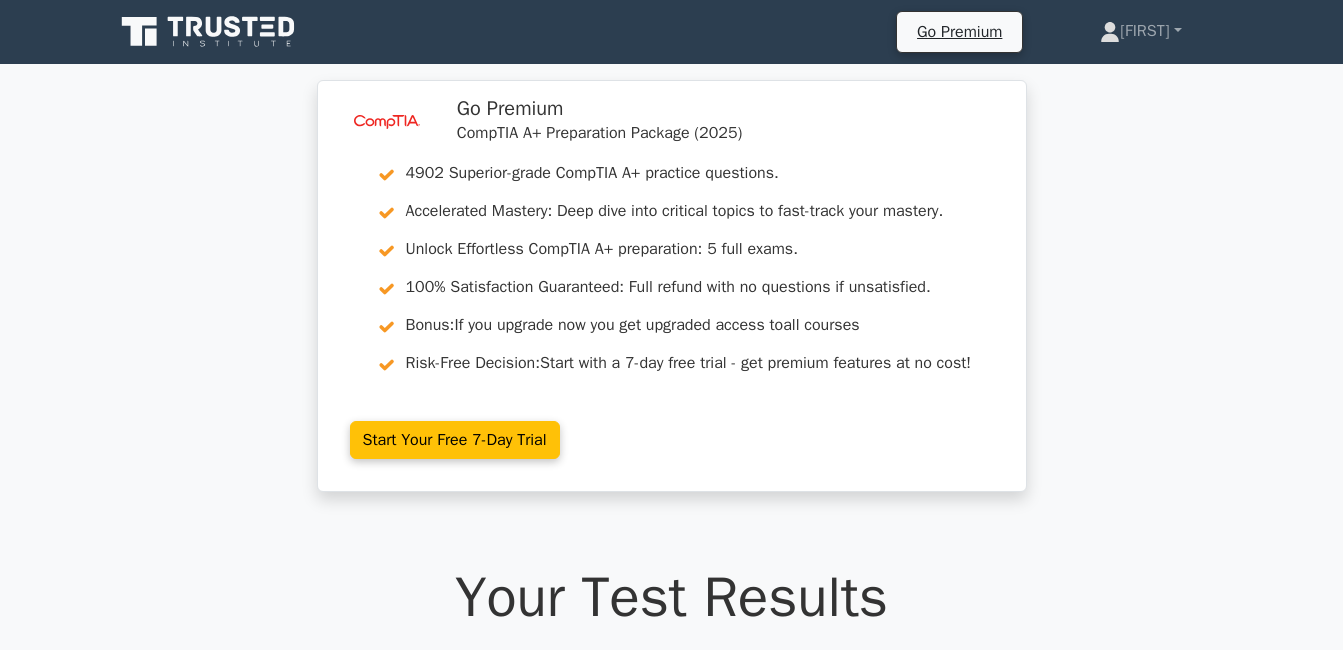 scroll, scrollTop: 0, scrollLeft: 0, axis: both 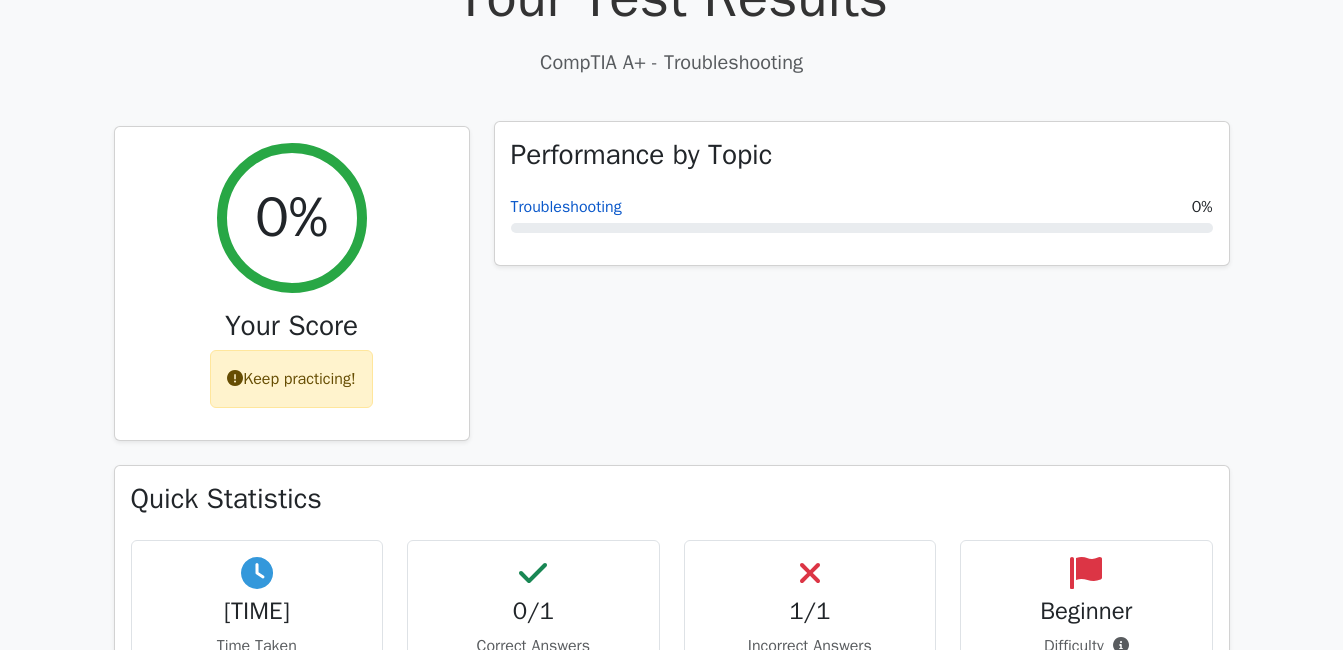 click on "Troubleshooting" at bounding box center [566, 207] 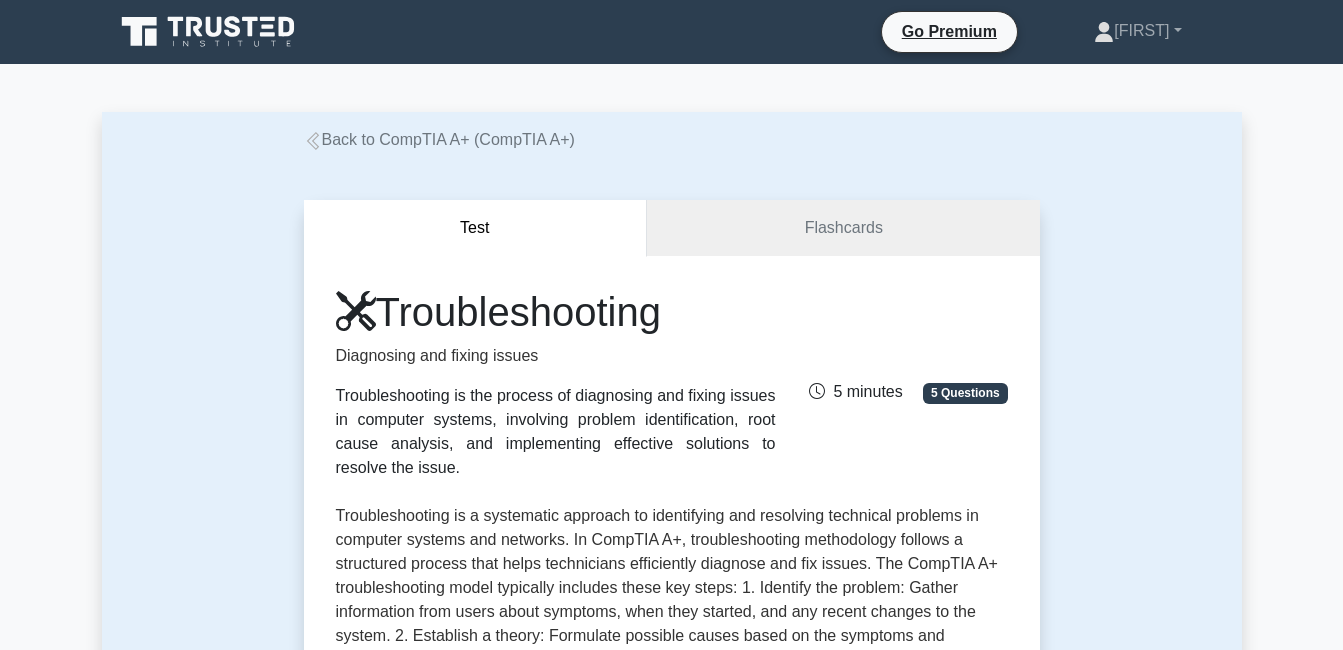 scroll, scrollTop: 0, scrollLeft: 0, axis: both 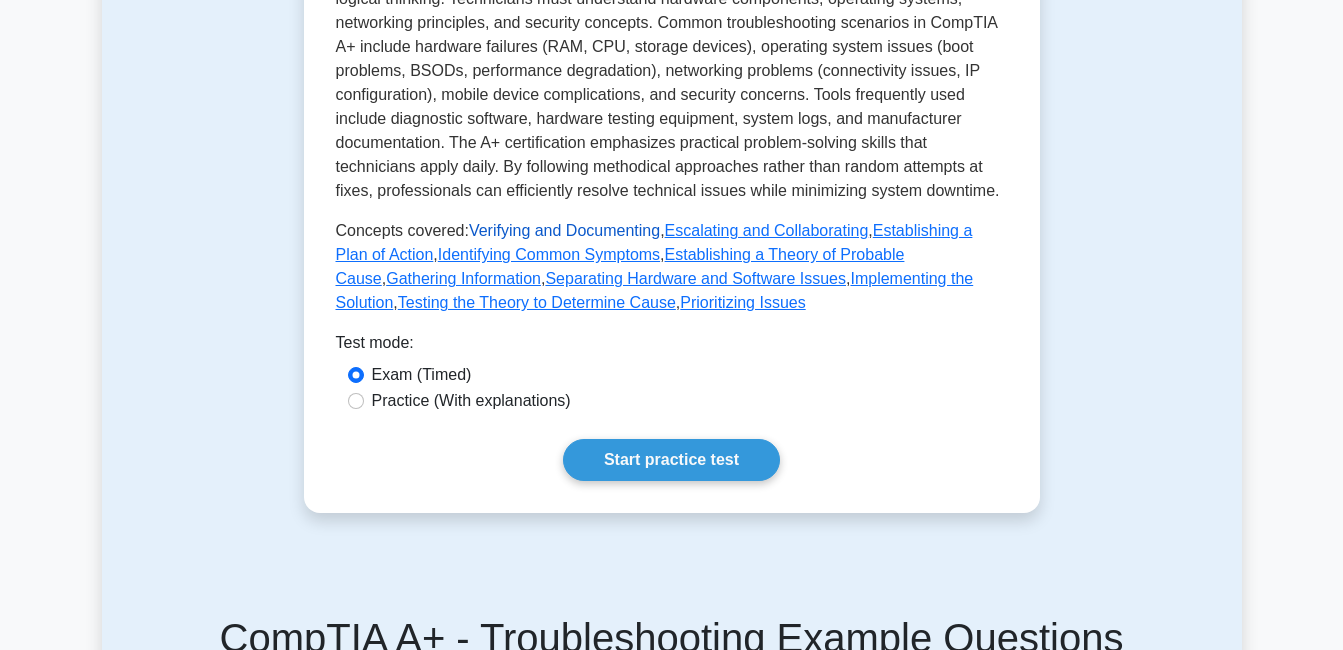 click on "Verifying and Documenting" at bounding box center (564, 230) 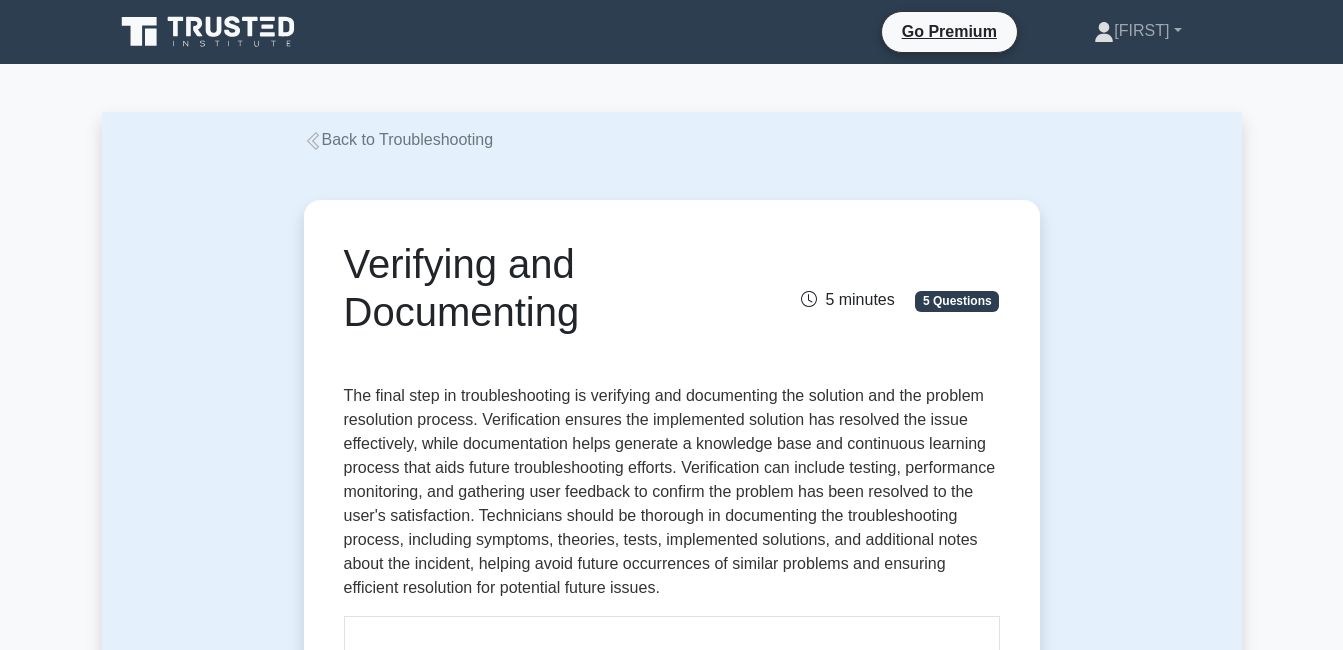 scroll, scrollTop: 0, scrollLeft: 0, axis: both 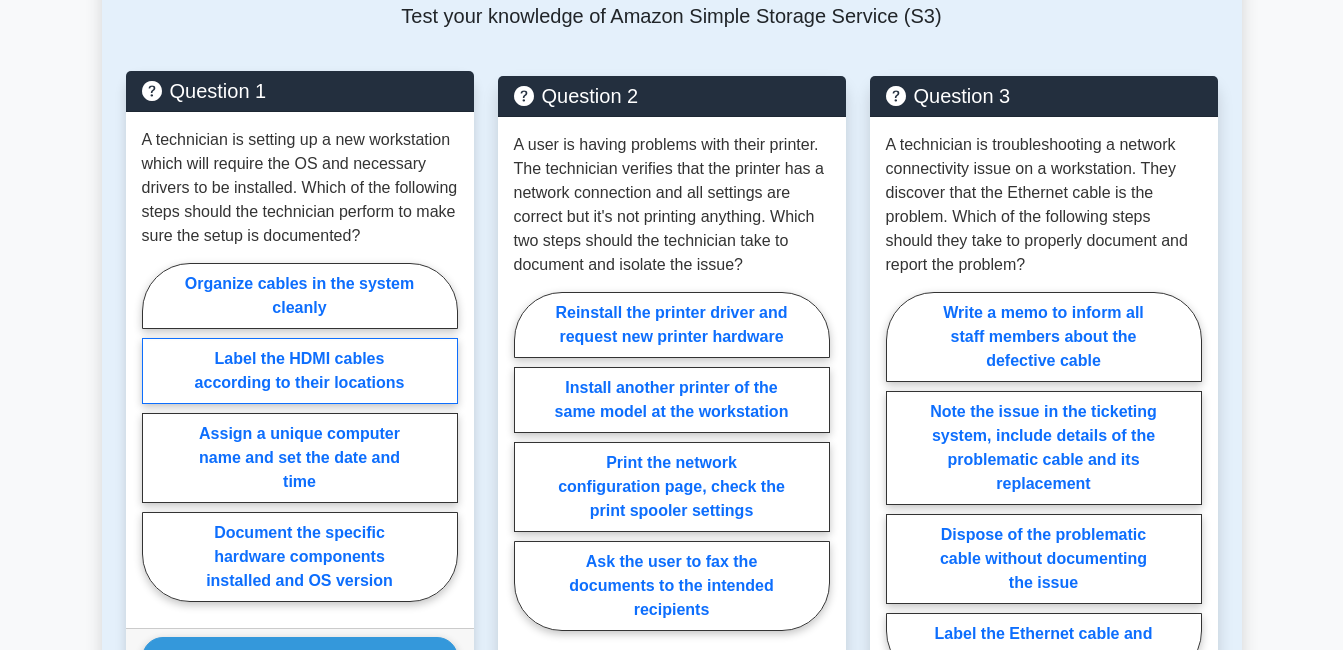 click on "Label the HDMI cables according to their locations" at bounding box center [300, 371] 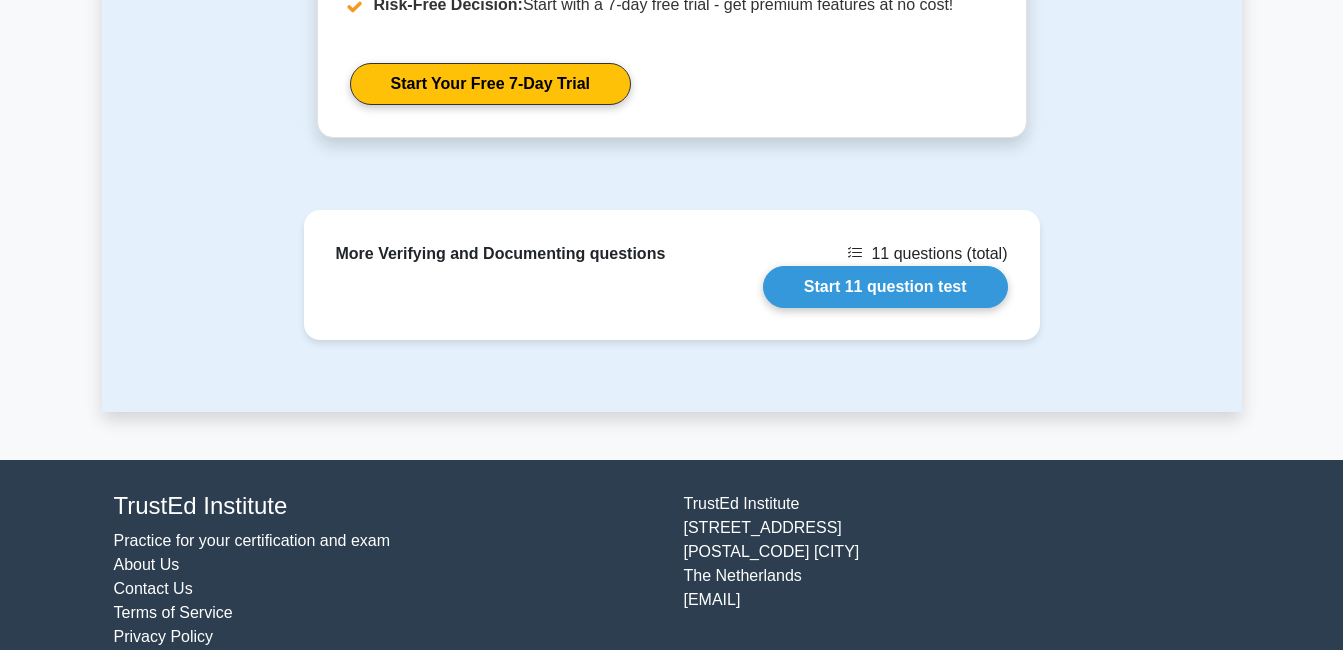 scroll, scrollTop: 2845, scrollLeft: 0, axis: vertical 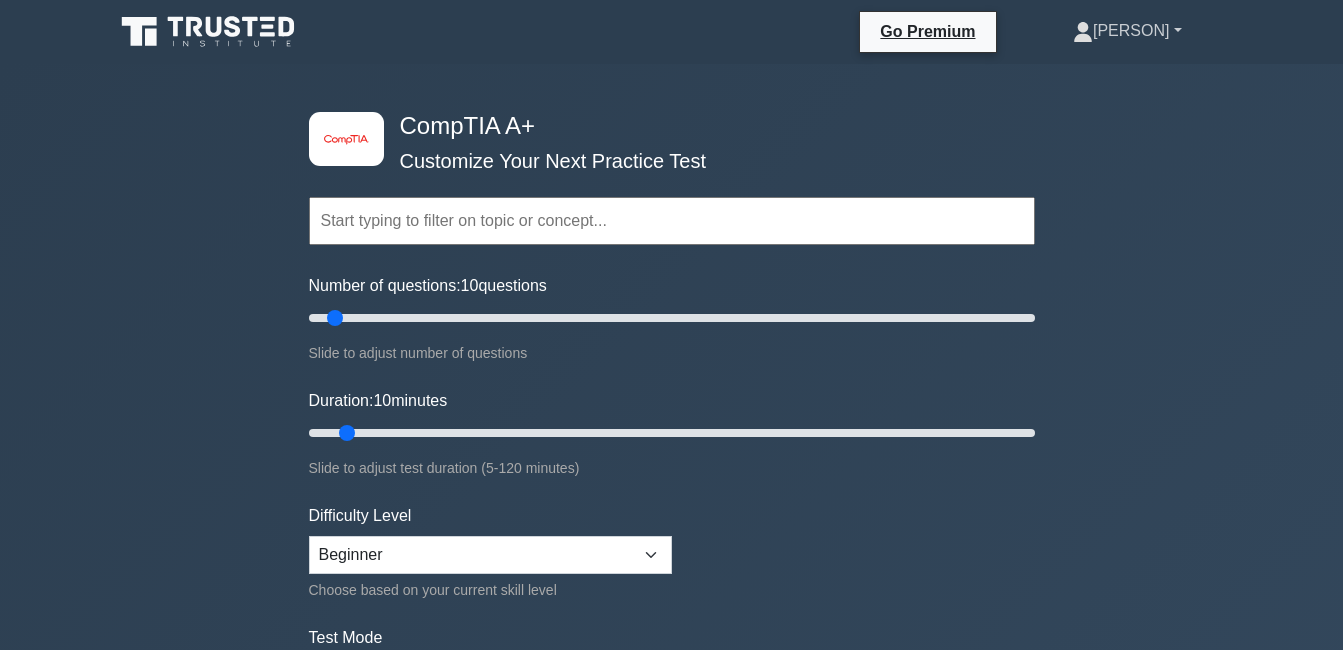 click on "[PERSON]" at bounding box center [1127, 31] 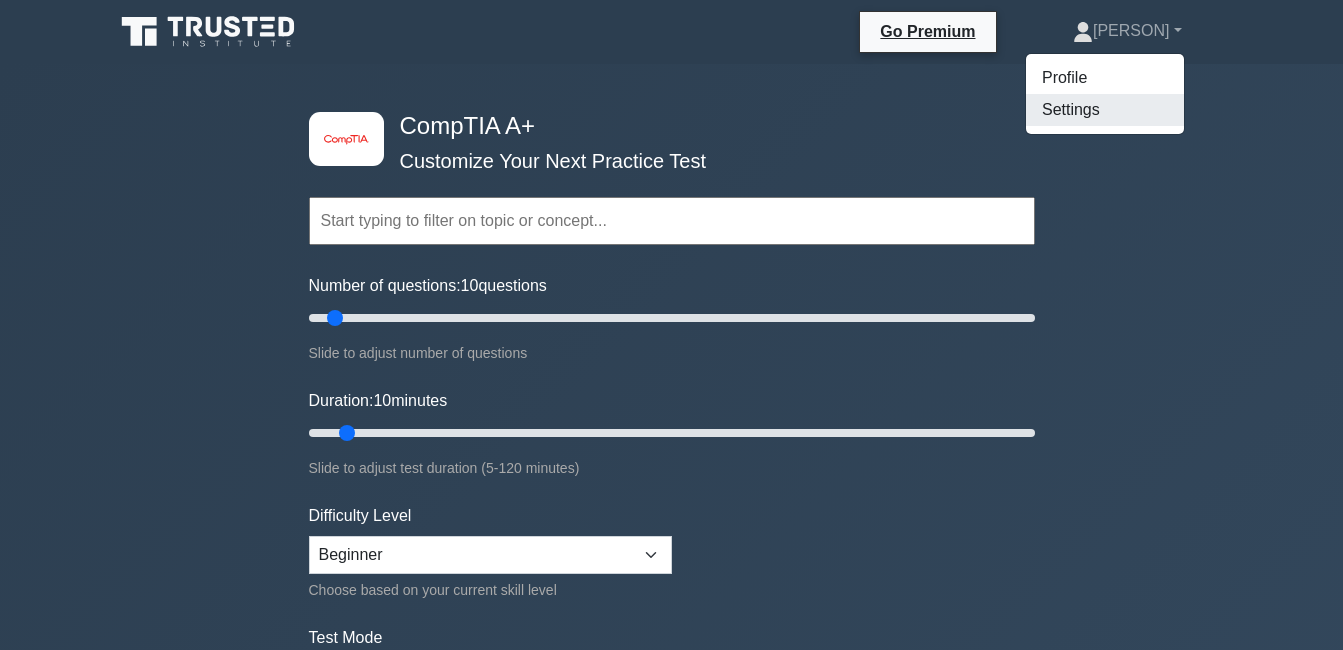 click on "Settings" at bounding box center [1105, 110] 